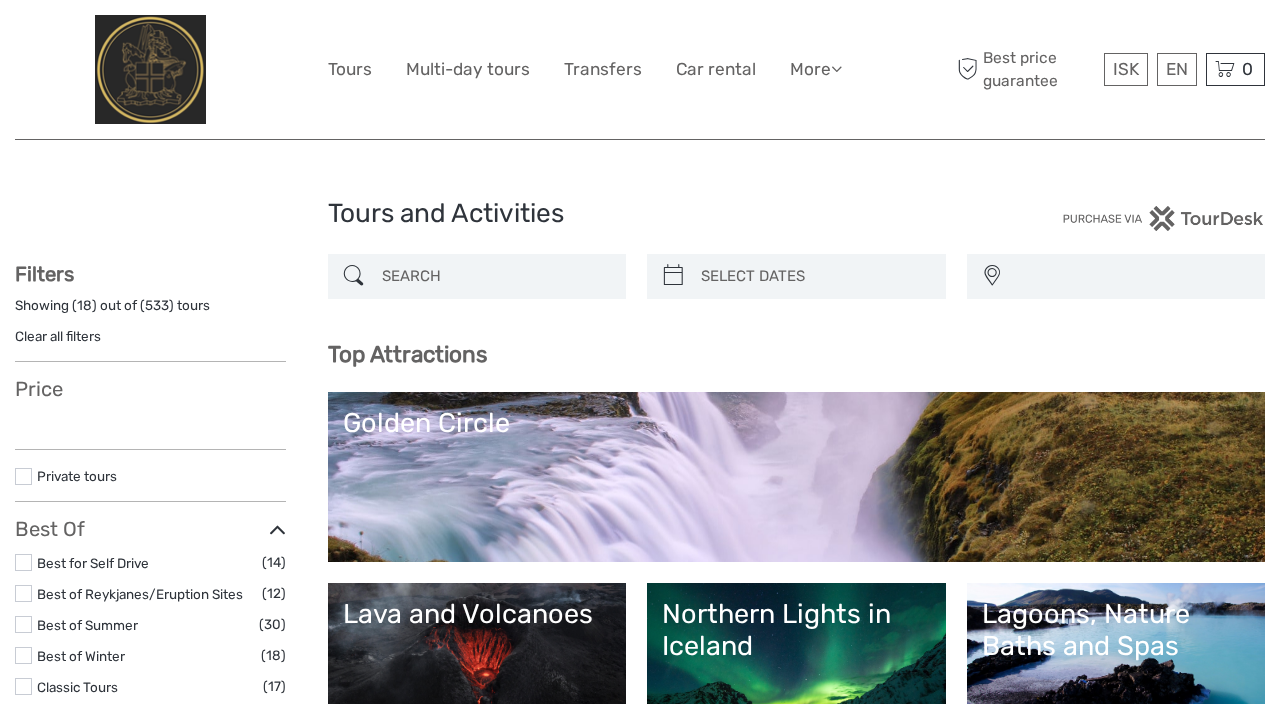 select 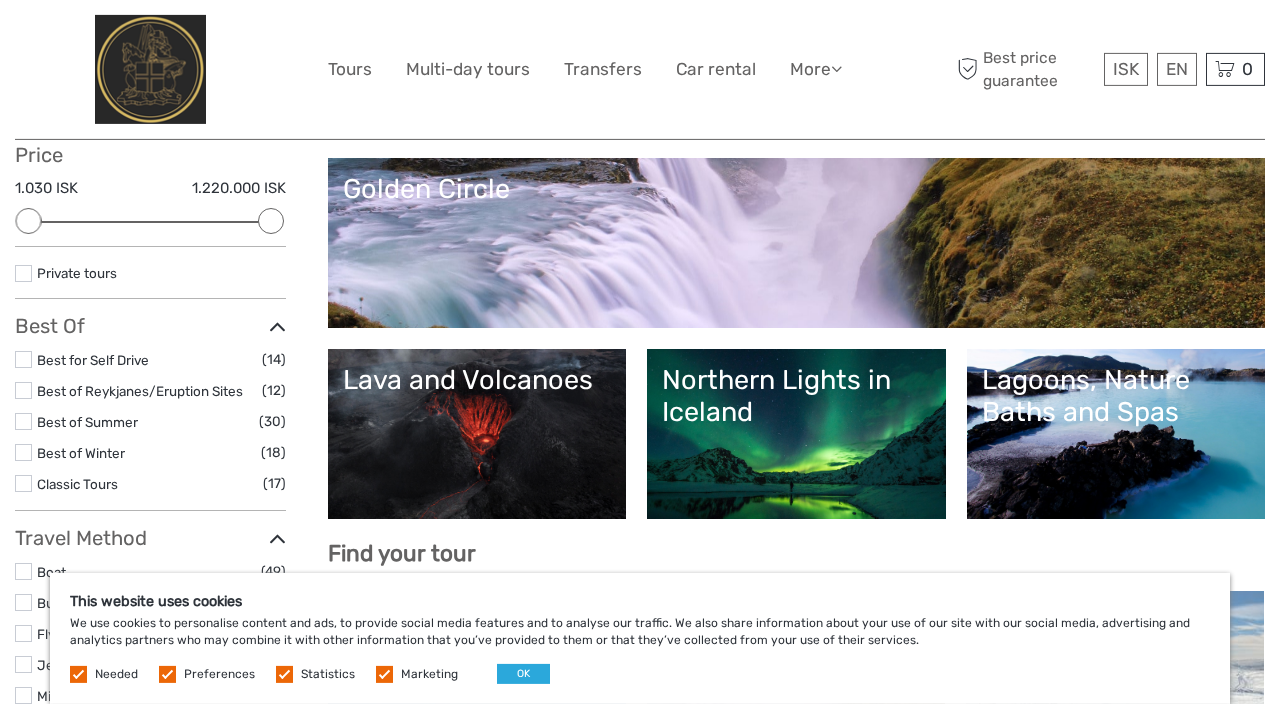 scroll, scrollTop: 0, scrollLeft: 0, axis: both 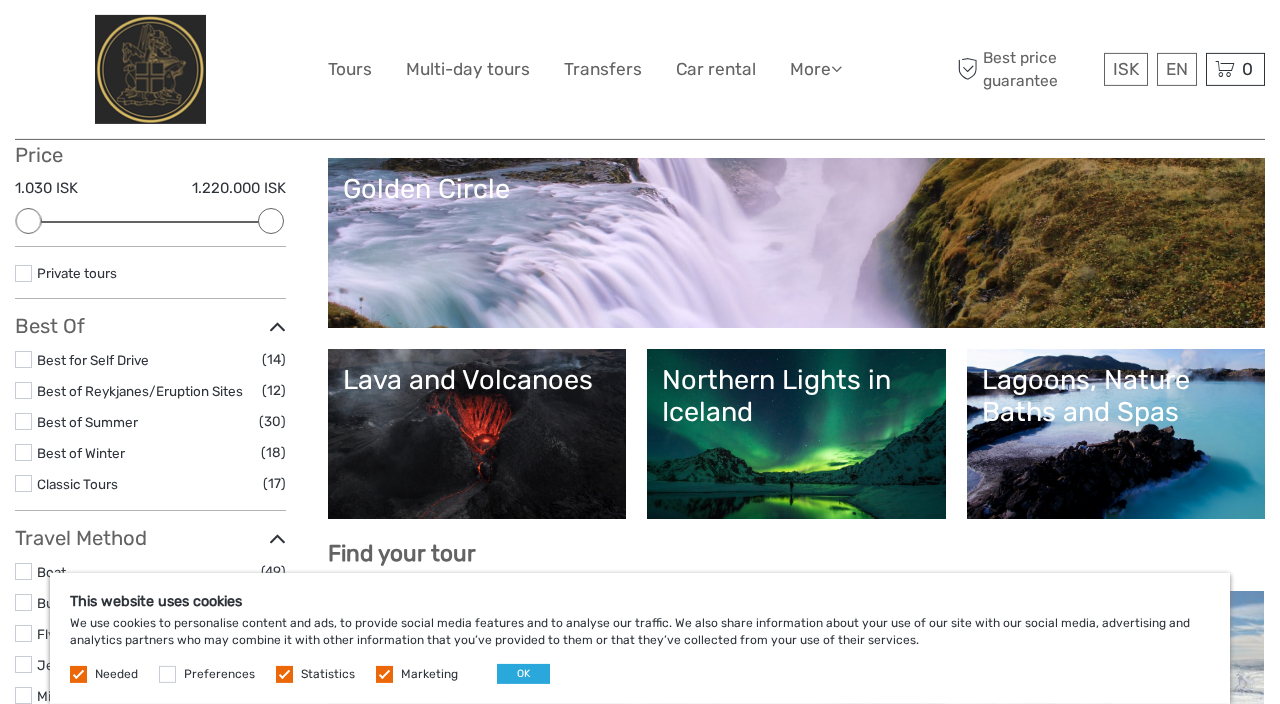 click at bounding box center (284, 674) 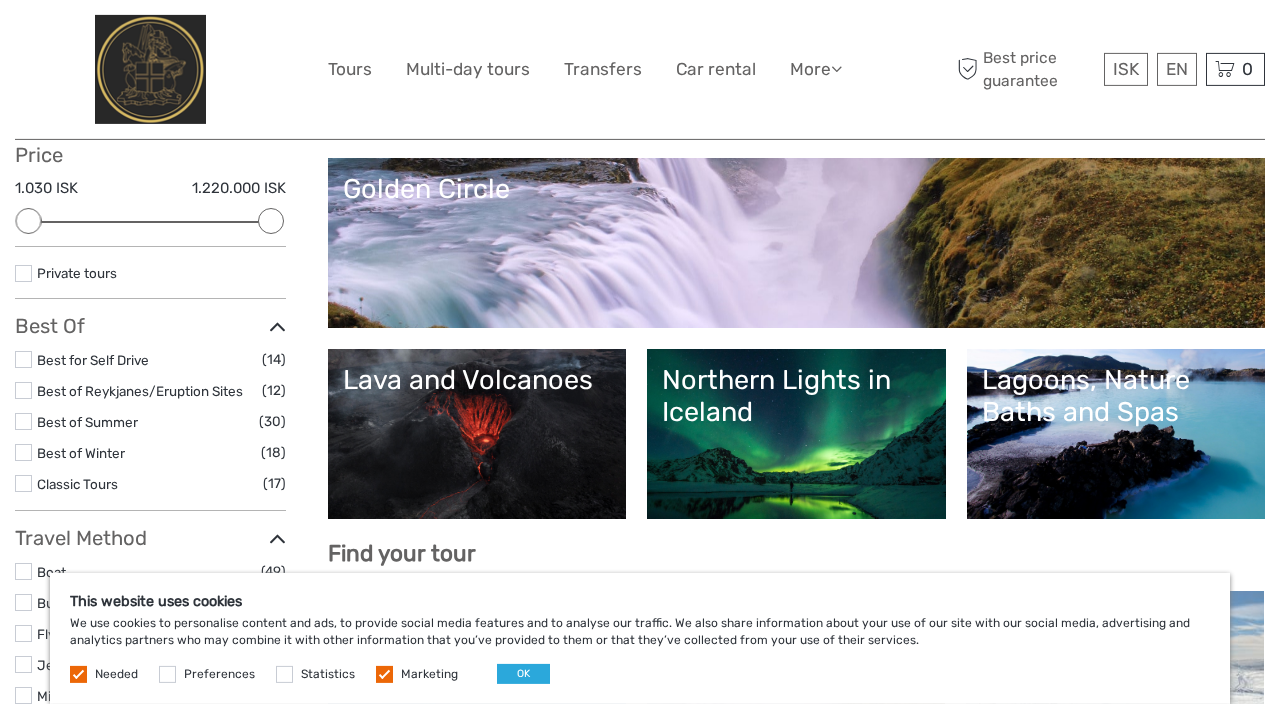 click at bounding box center [384, 674] 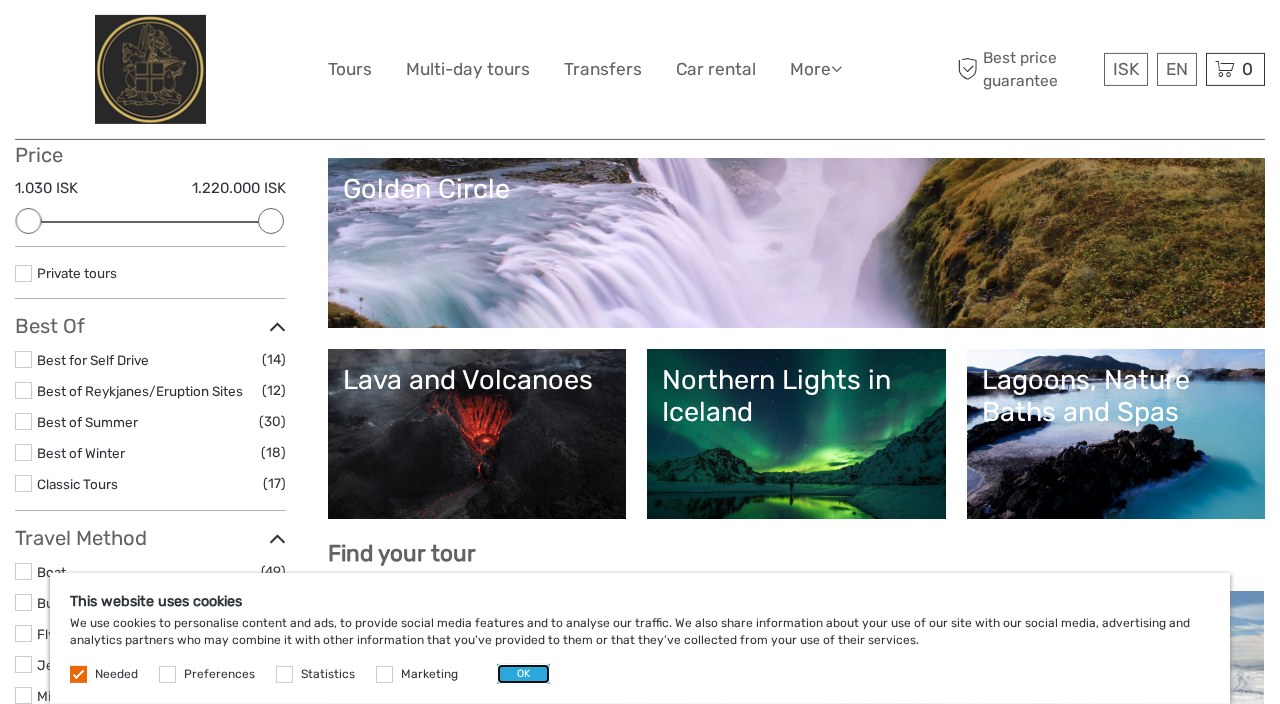 click on "OK" at bounding box center (523, 674) 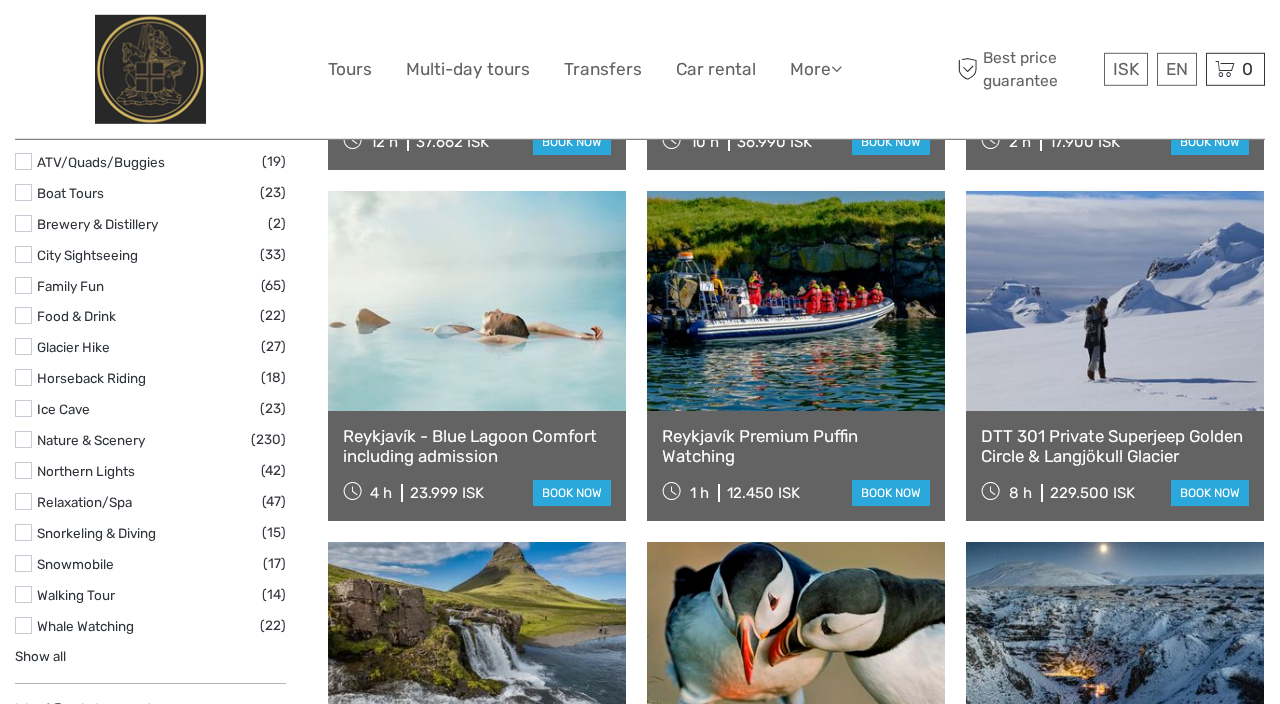 scroll, scrollTop: 1670, scrollLeft: 0, axis: vertical 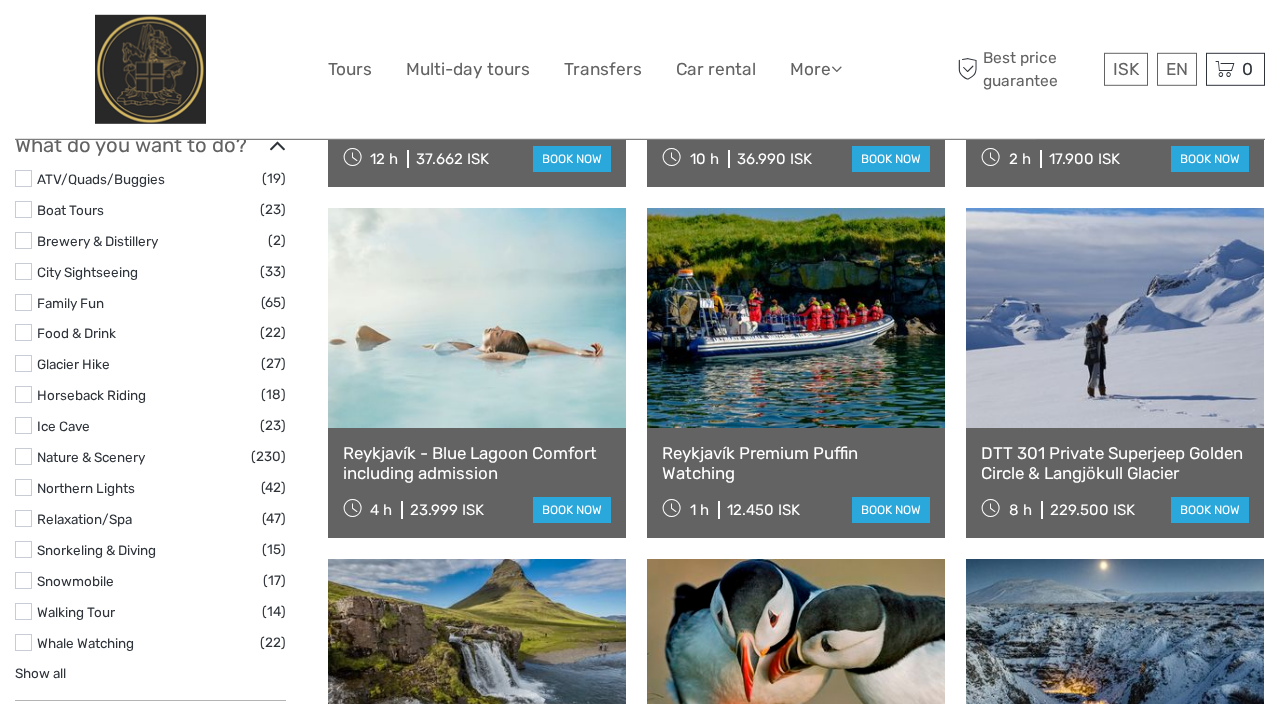 click on "Ice Cave" at bounding box center (63, 426) 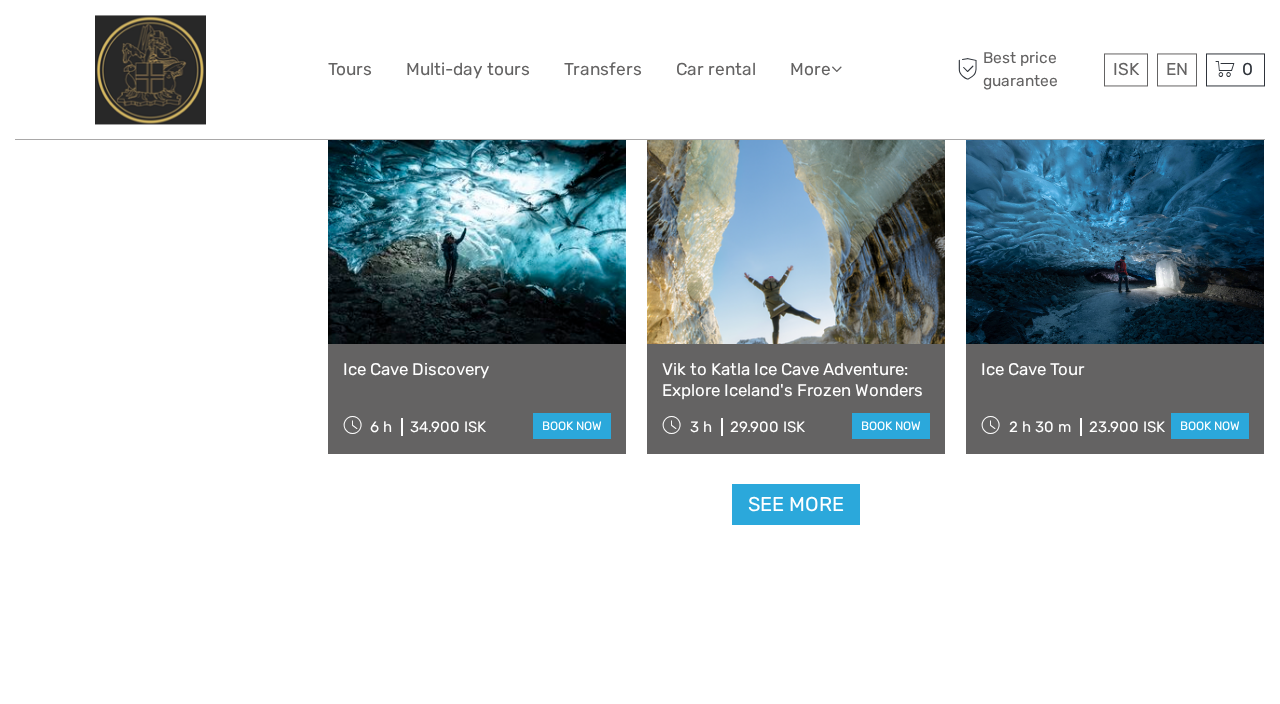 scroll, scrollTop: 2057, scrollLeft: 0, axis: vertical 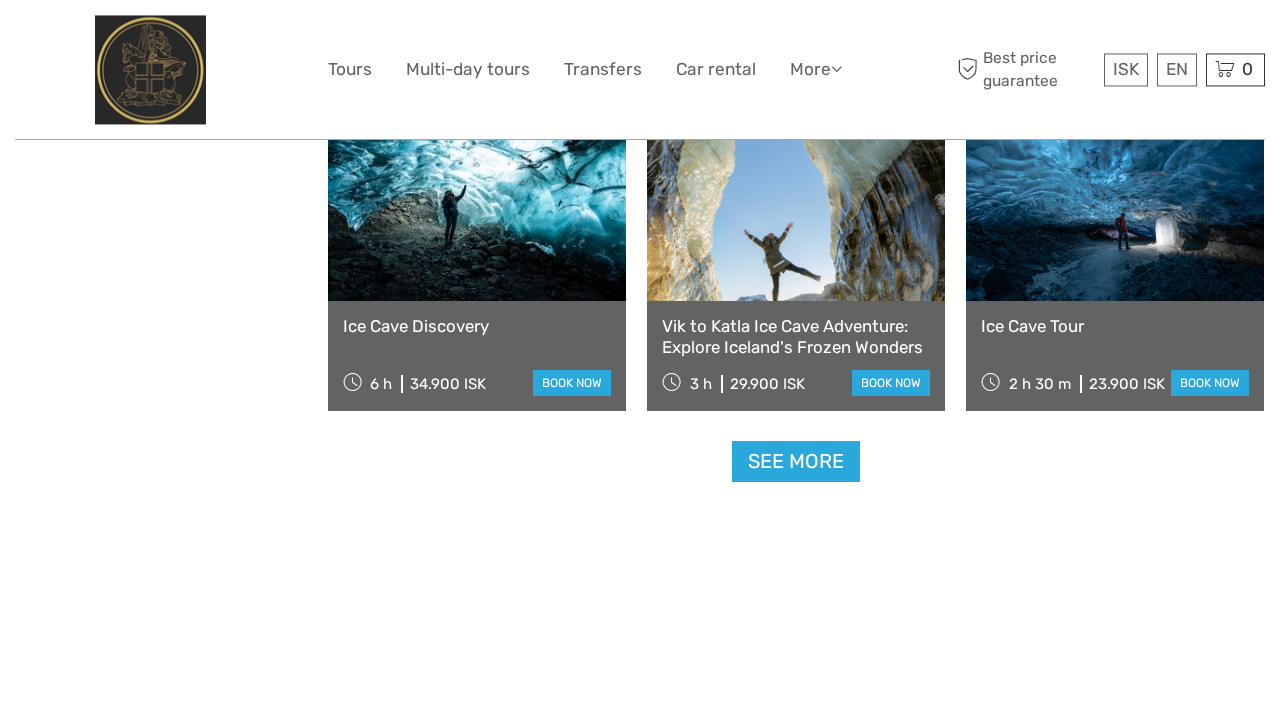 click on "See more" at bounding box center (796, 461) 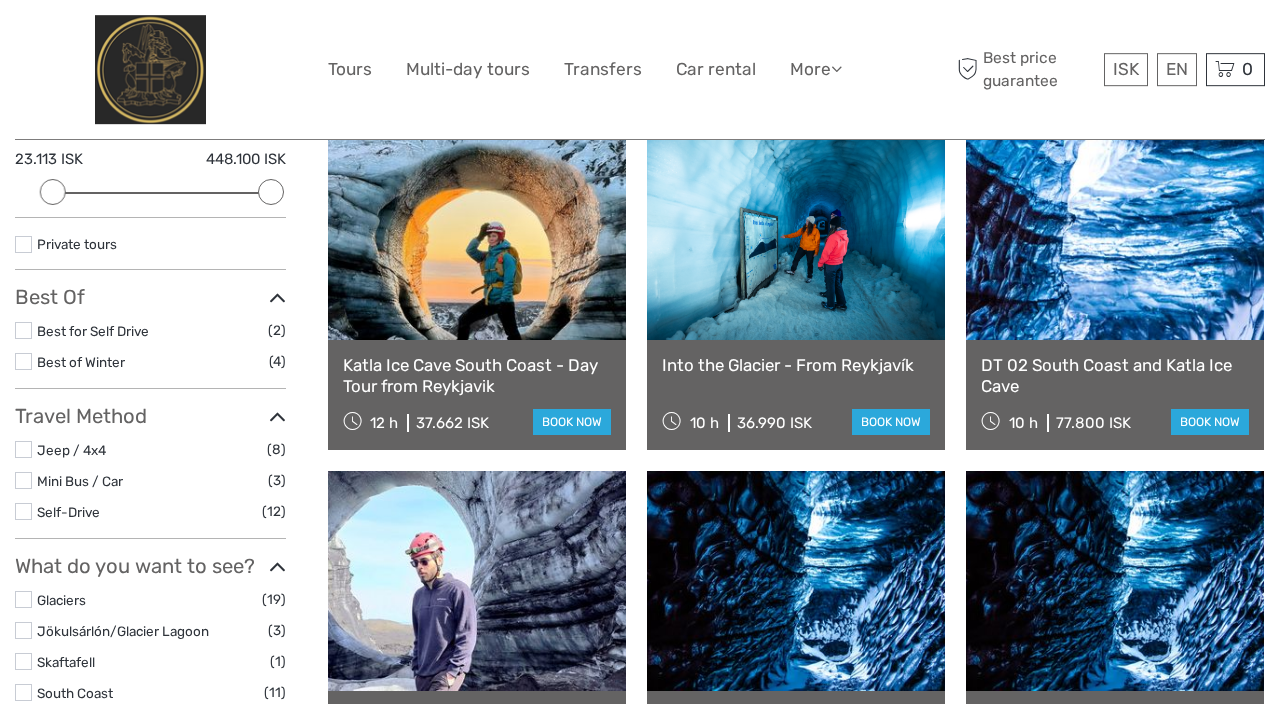 scroll, scrollTop: 0, scrollLeft: 0, axis: both 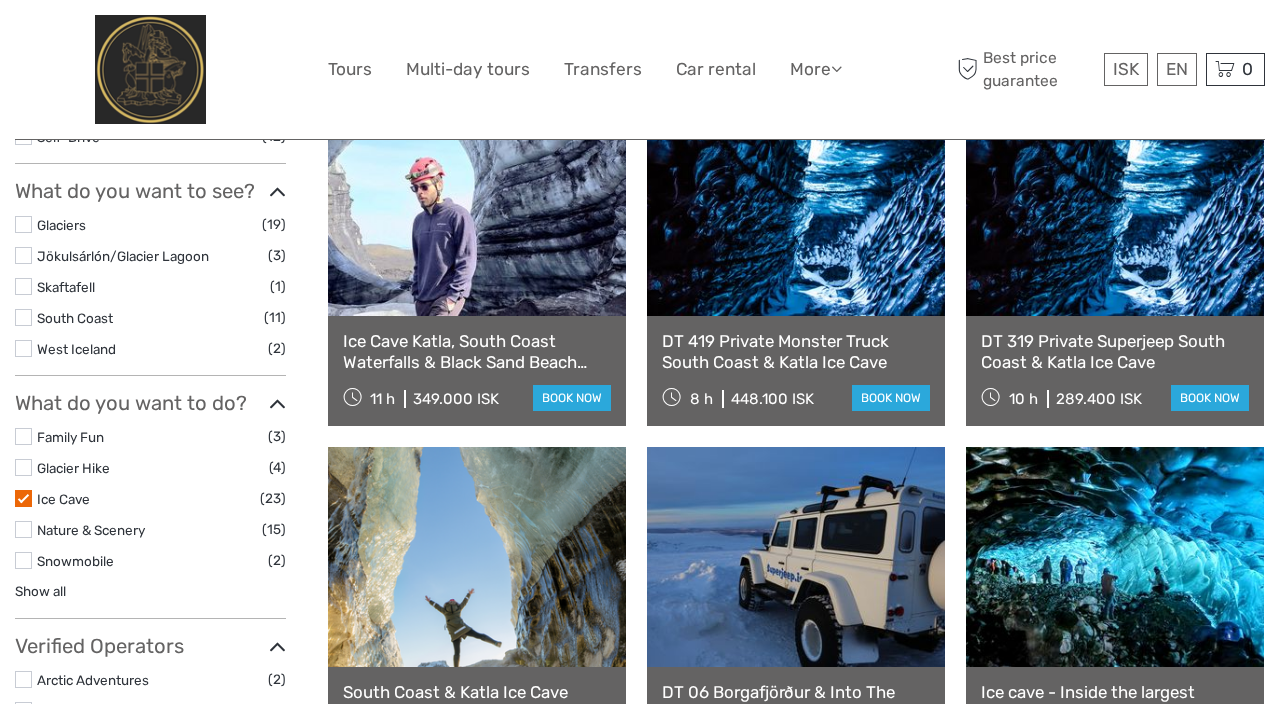 click on "Glacier Hike" at bounding box center (73, 468) 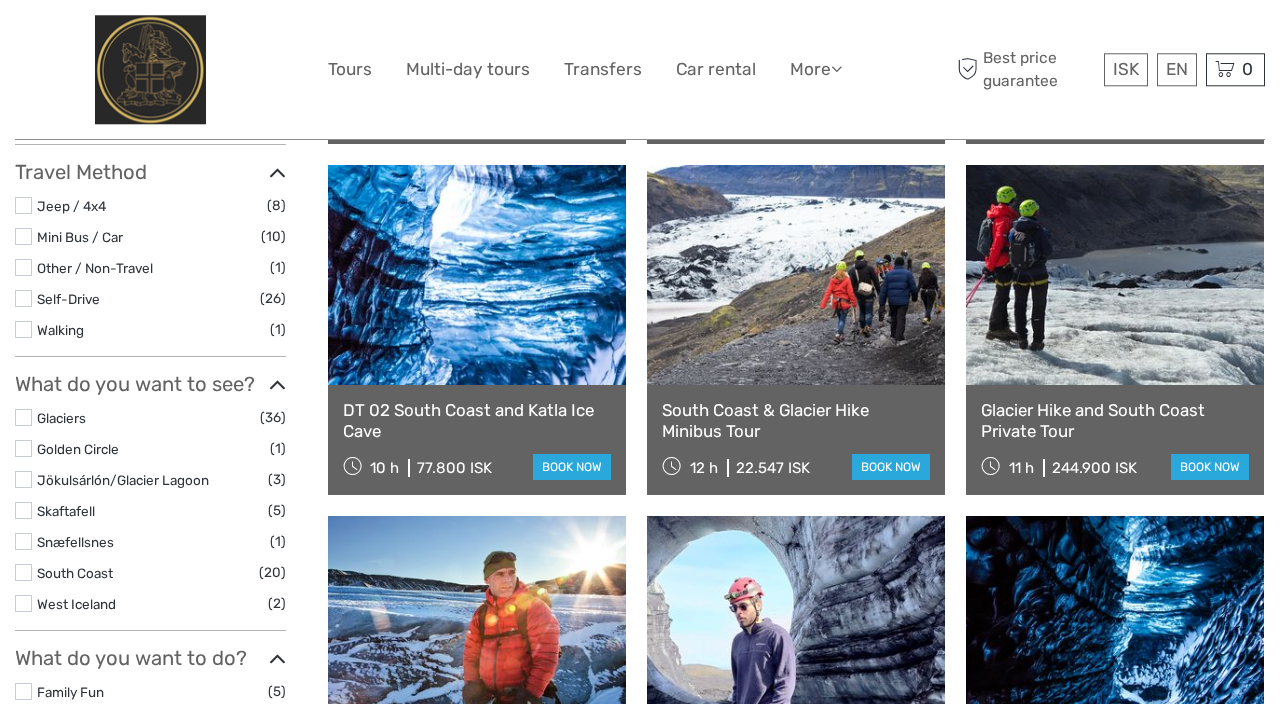 scroll, scrollTop: 571, scrollLeft: 0, axis: vertical 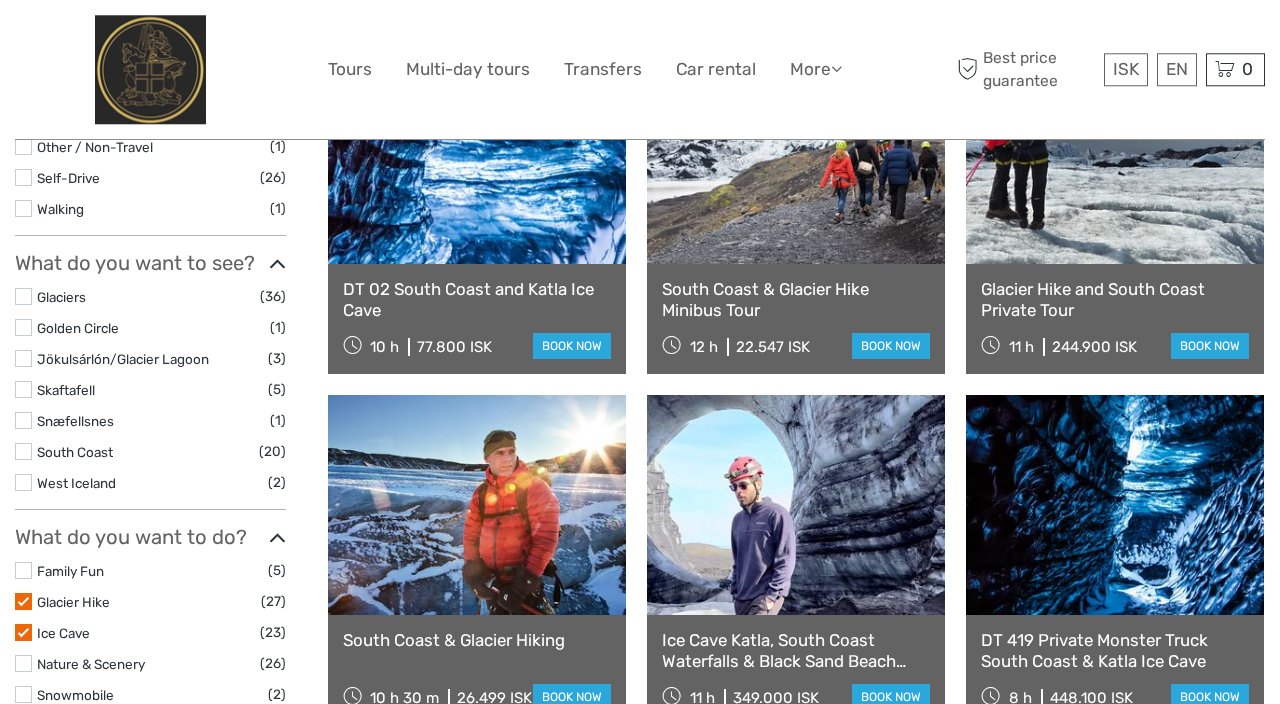 click on "Glacier Hike" at bounding box center [73, 602] 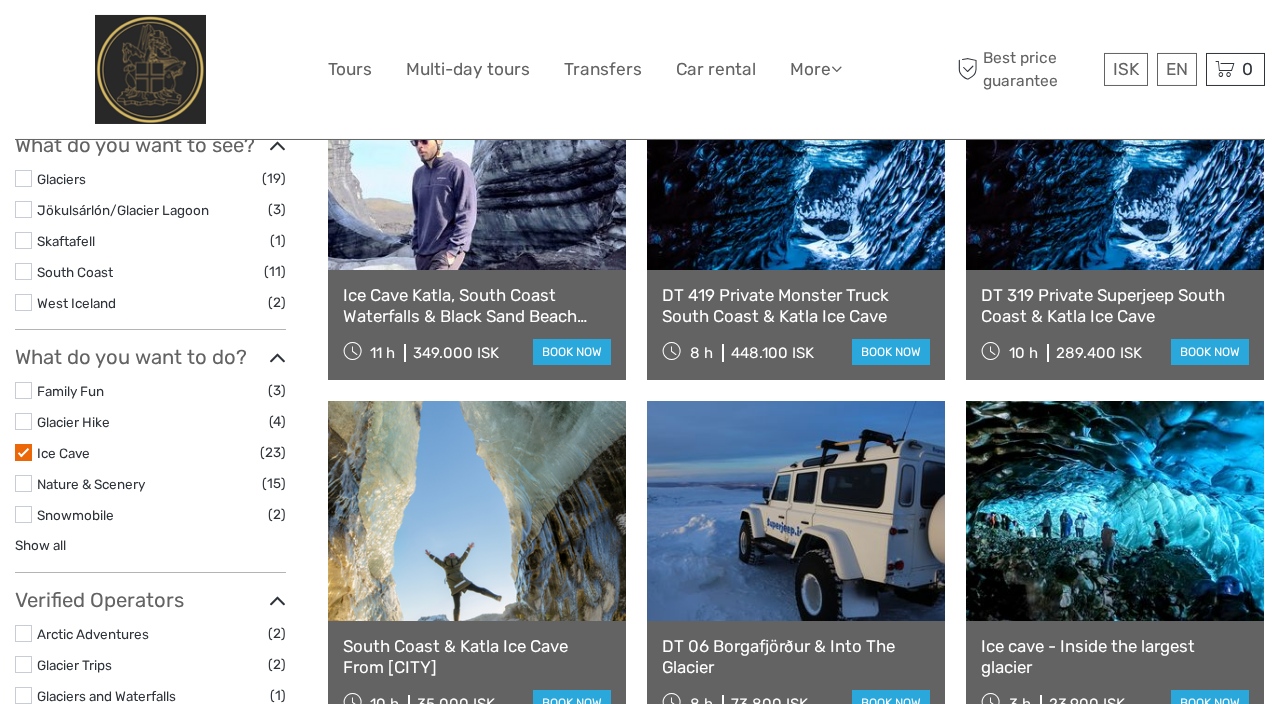 click on "Glacier Hike" at bounding box center [153, 422] 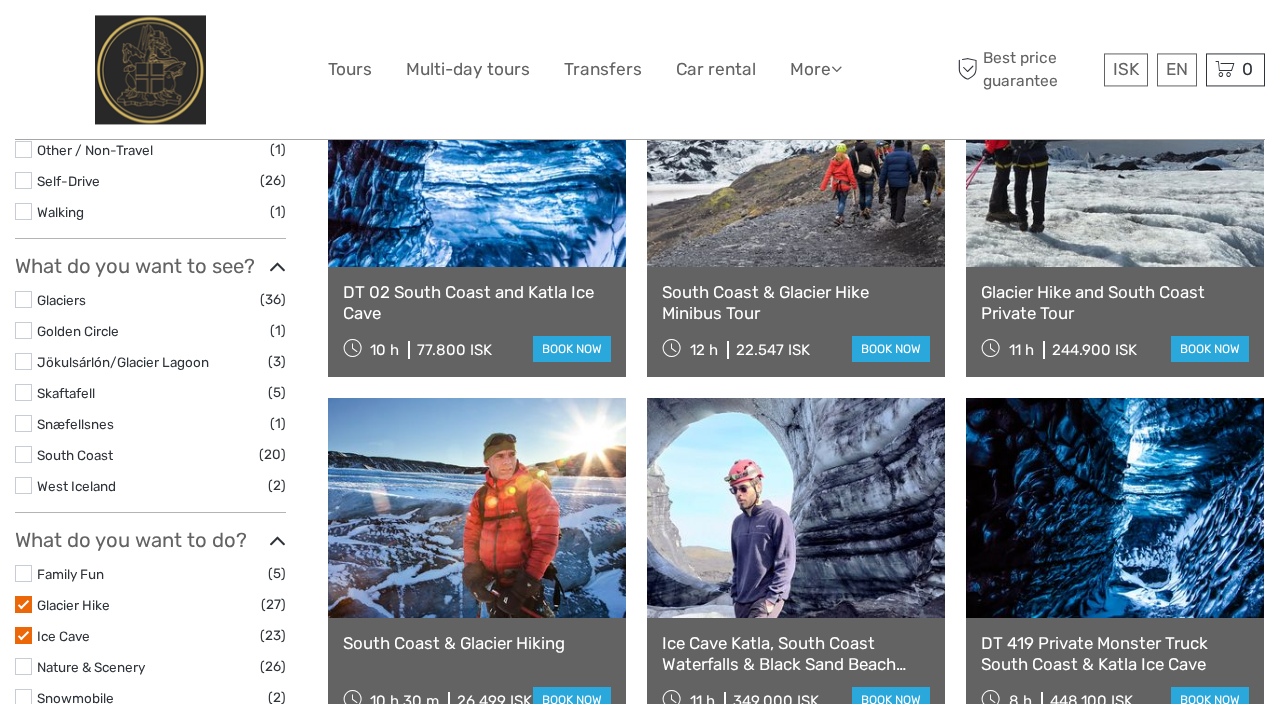 scroll, scrollTop: 689, scrollLeft: 0, axis: vertical 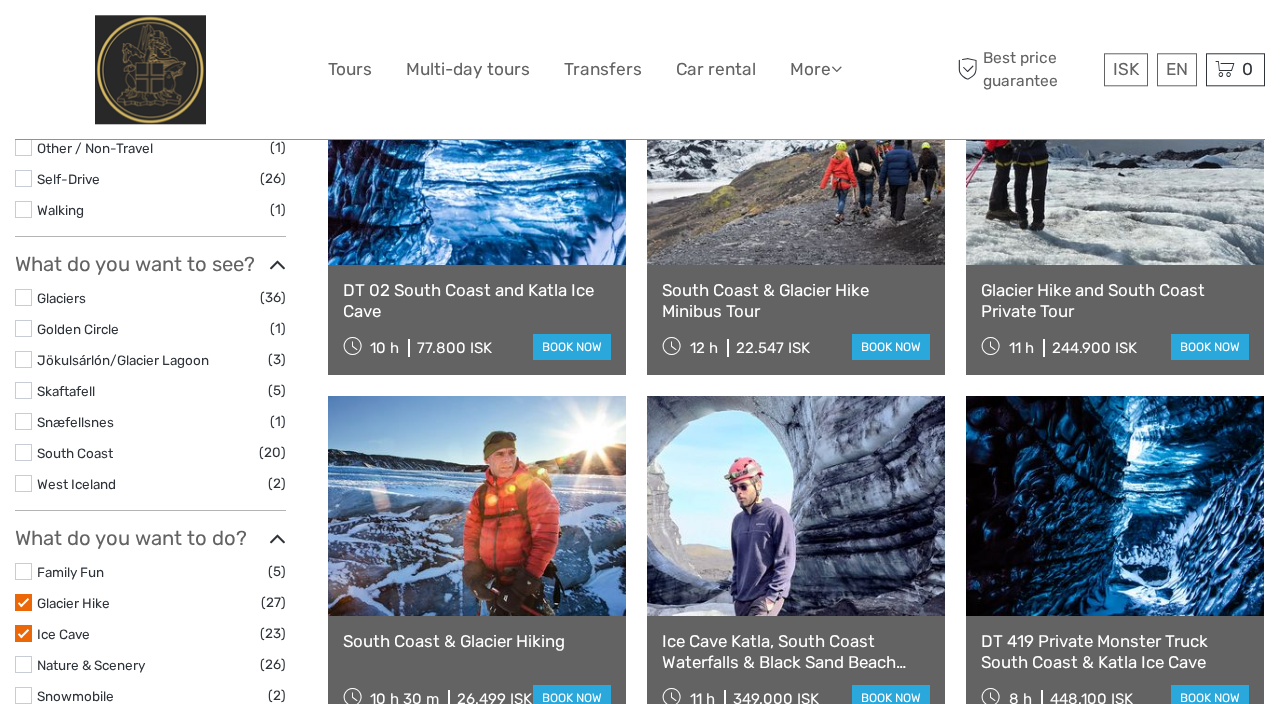 click on "Glacier Hike" at bounding box center [73, 603] 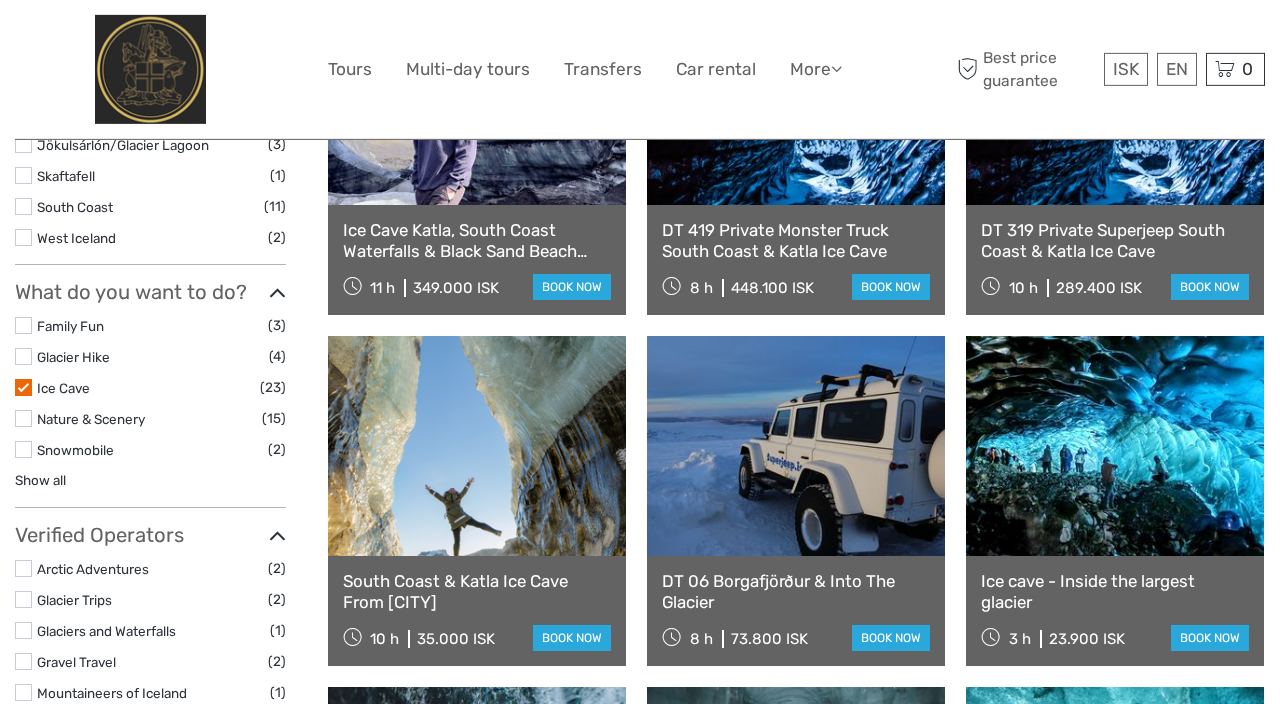 click at bounding box center [23, 387] 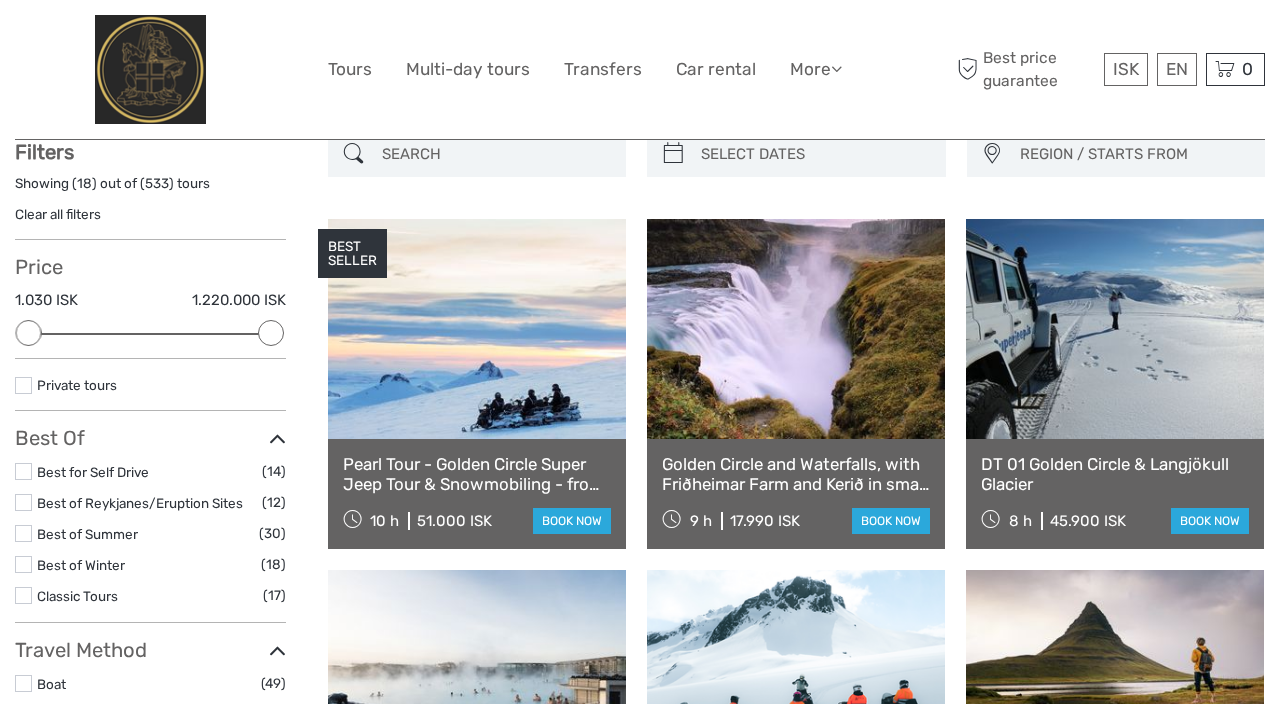 scroll, scrollTop: 115, scrollLeft: 0, axis: vertical 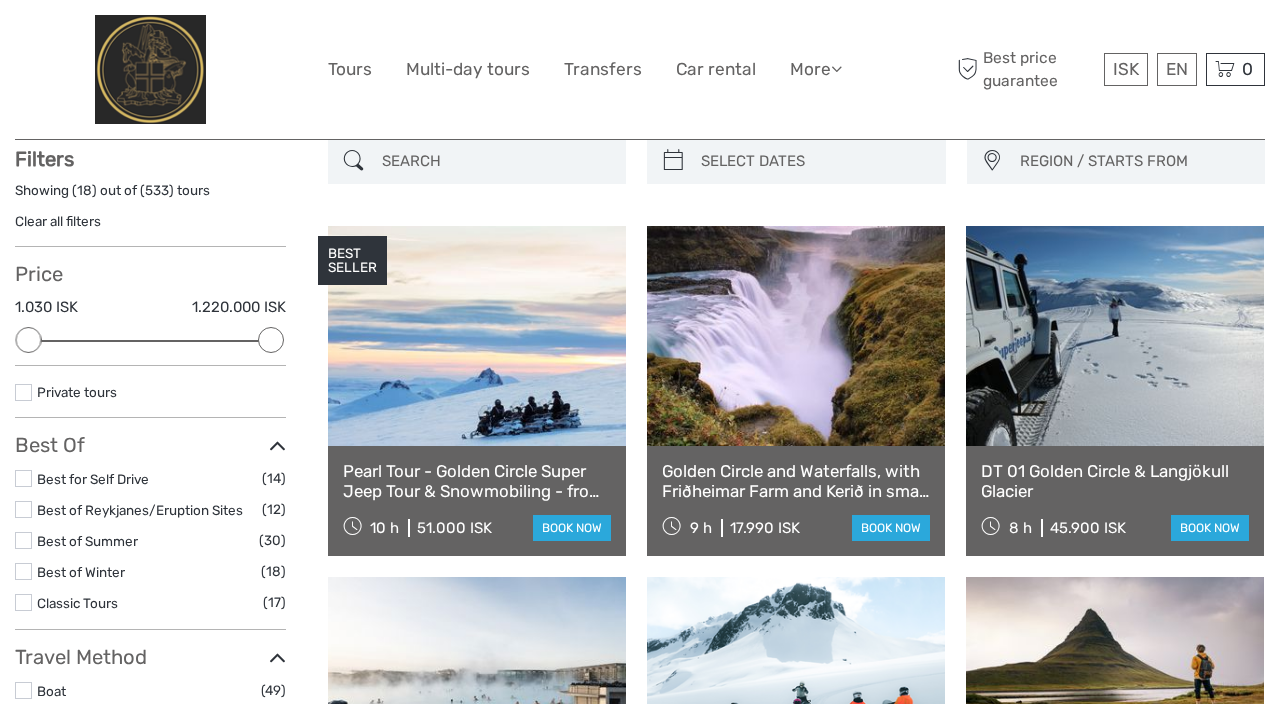 click on "Clear all filters" at bounding box center [58, 221] 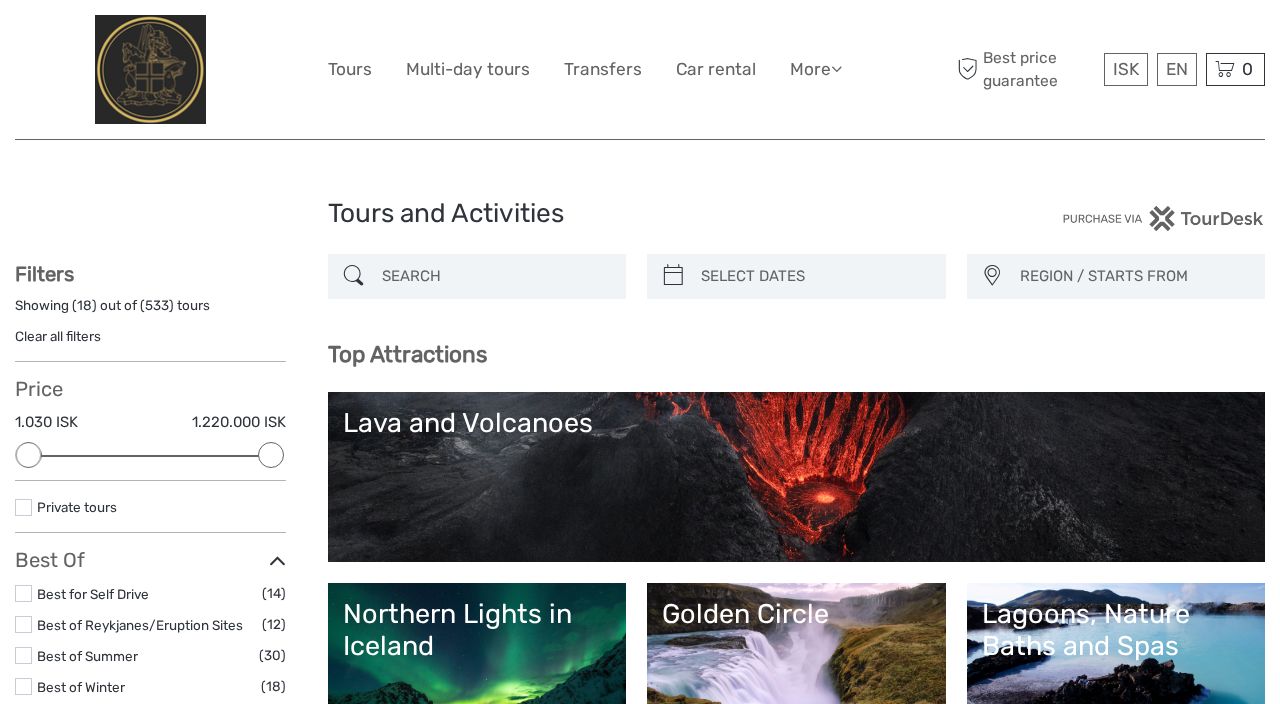 select 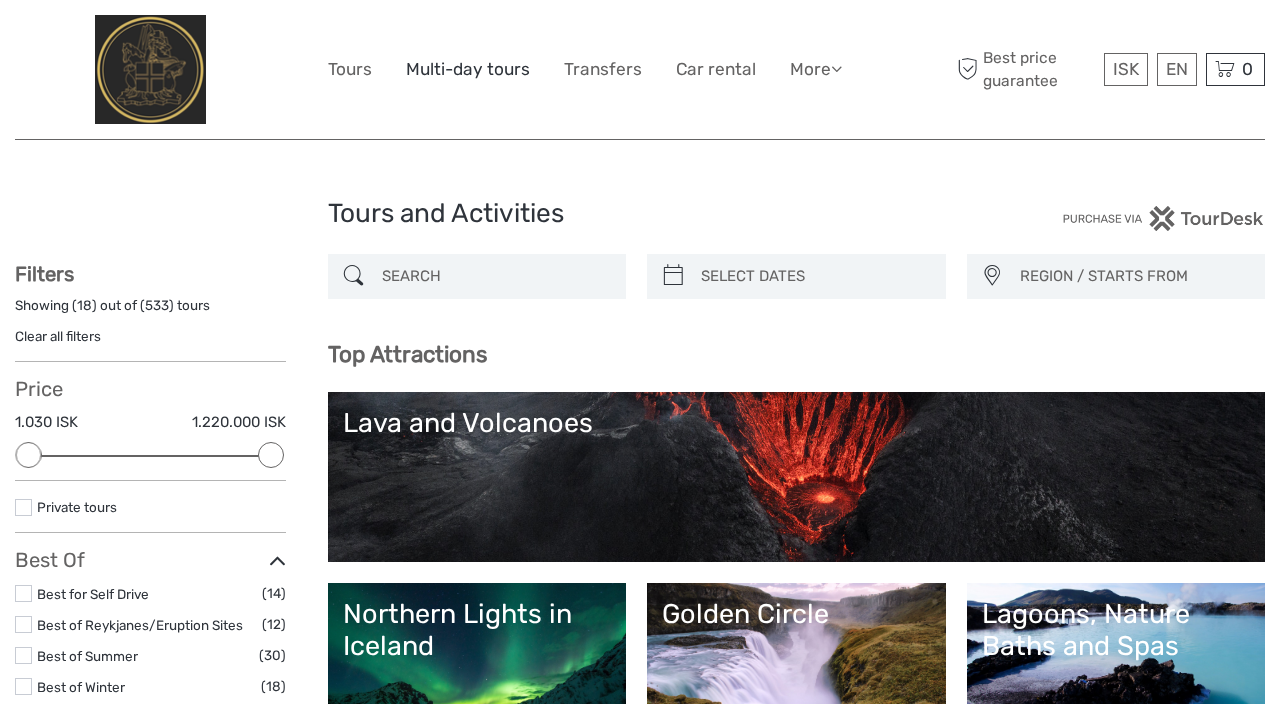 click on "Multi-day tours" at bounding box center (468, 69) 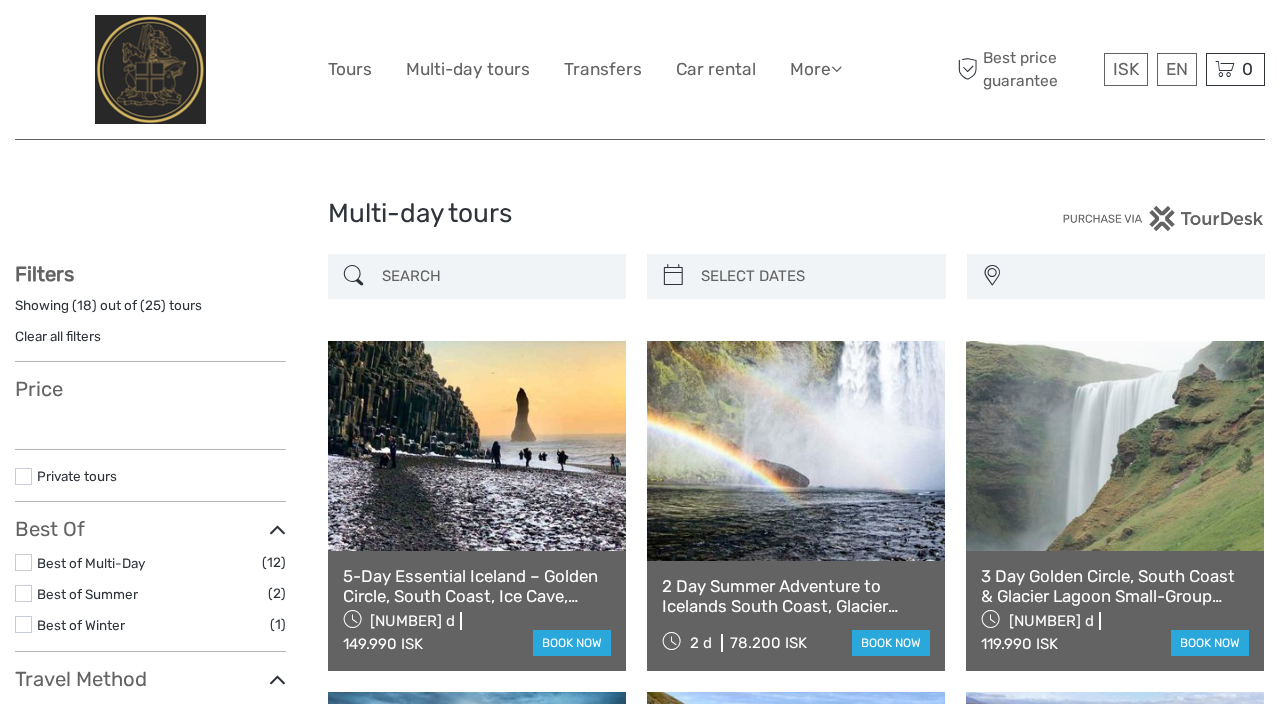 select 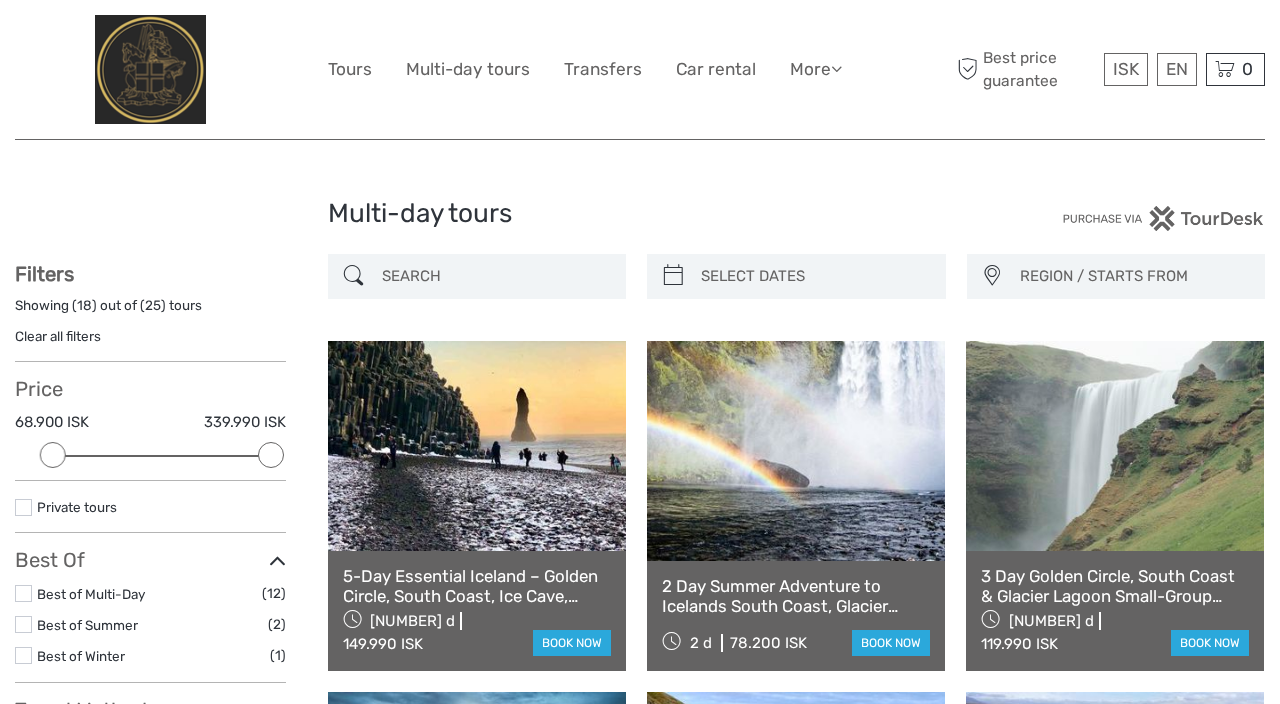 scroll, scrollTop: 0, scrollLeft: 0, axis: both 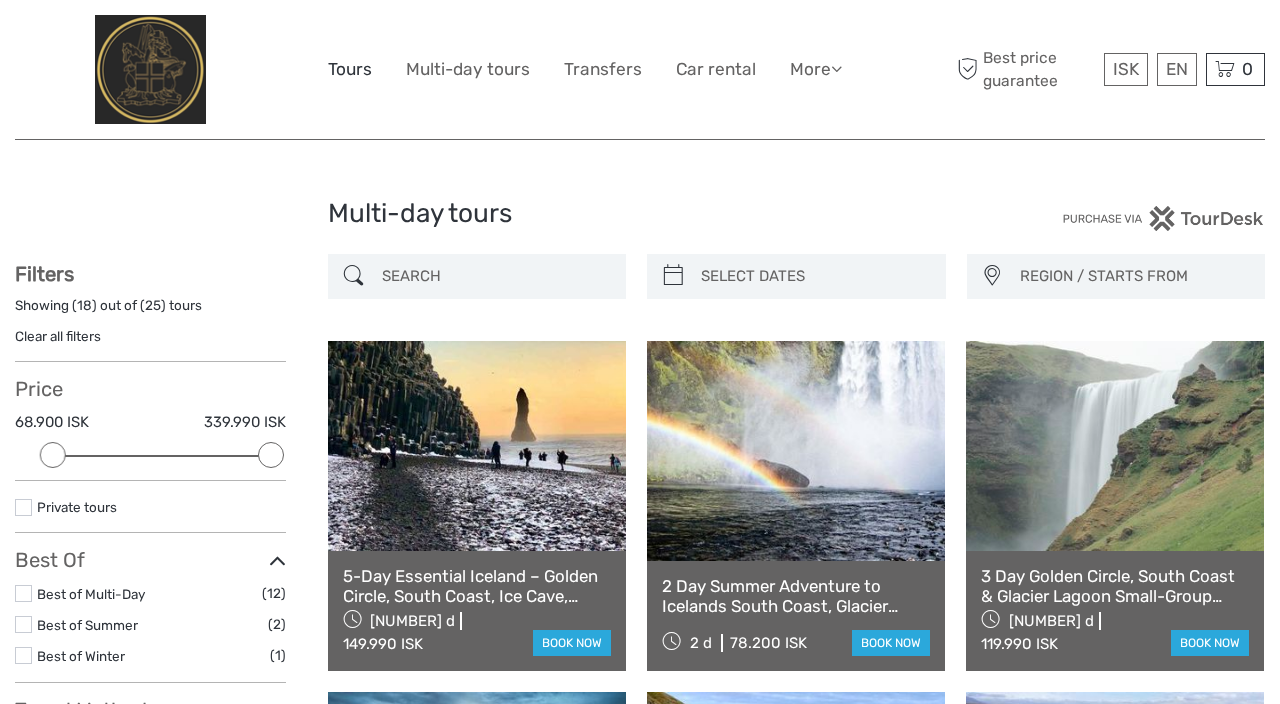 click on "Tours" at bounding box center [350, 69] 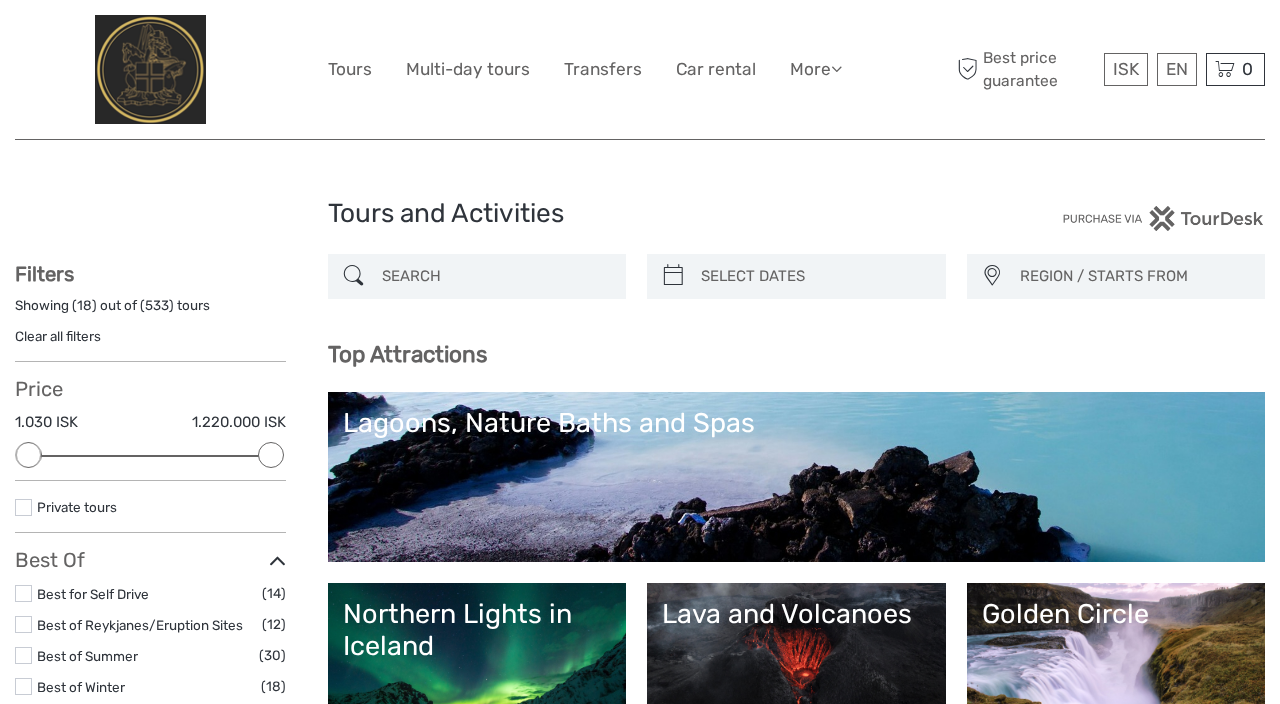 select 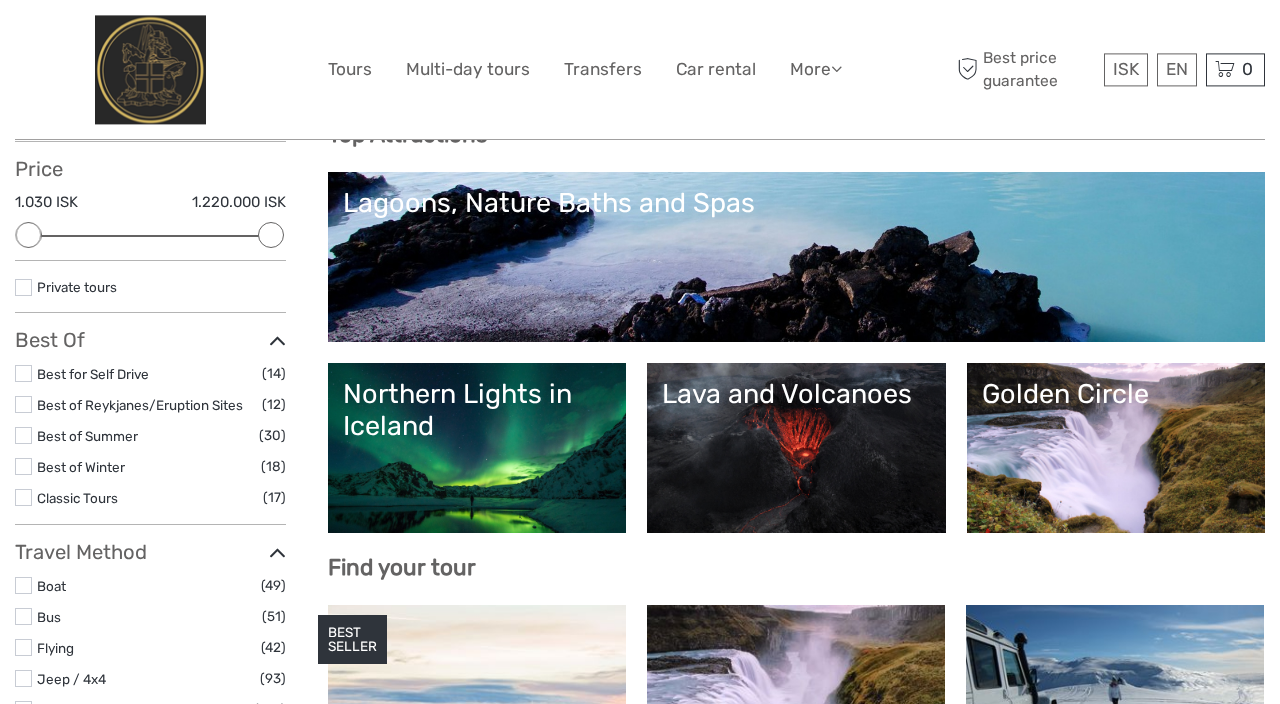 scroll, scrollTop: 201, scrollLeft: 0, axis: vertical 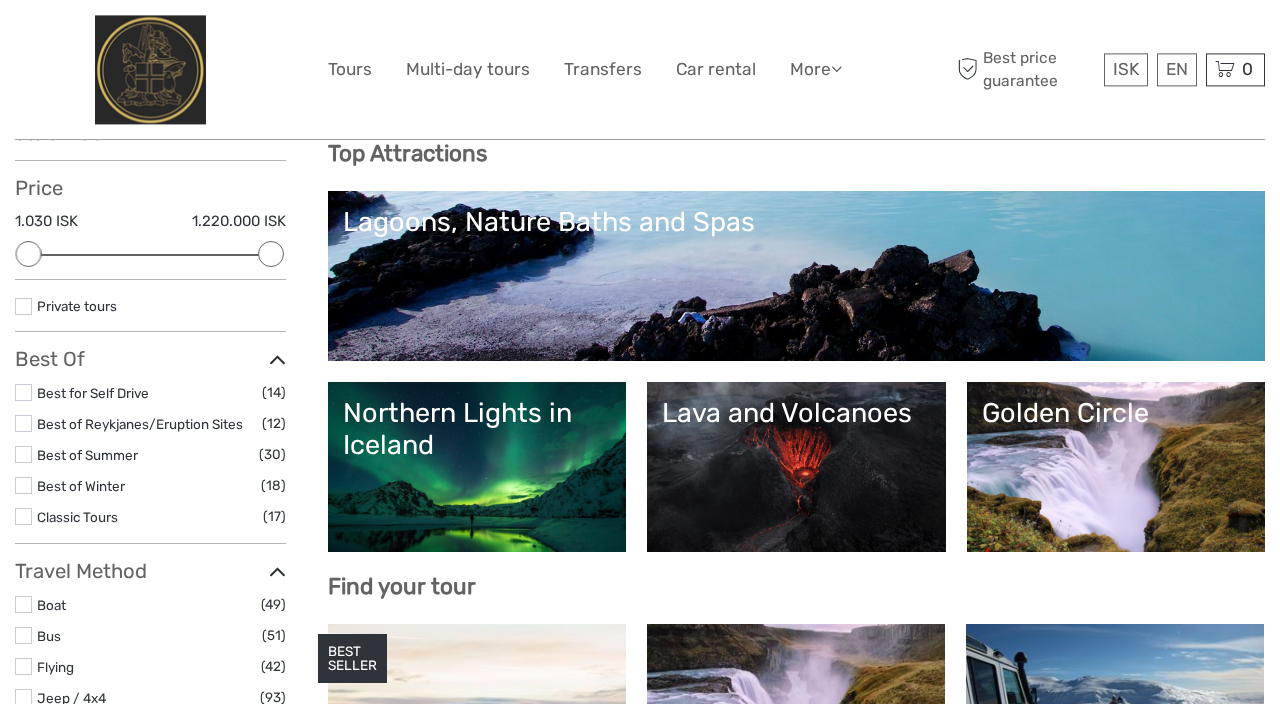 click on "Golden Circle" at bounding box center (1116, 467) 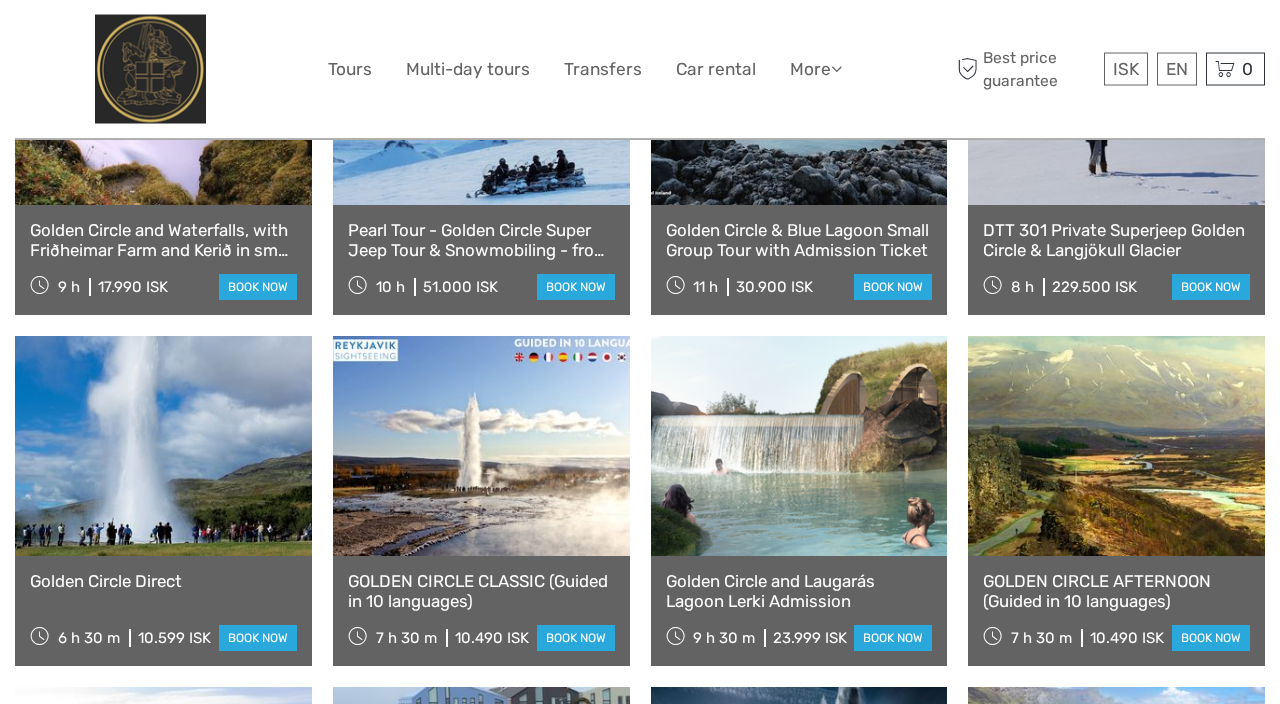 scroll, scrollTop: 1157, scrollLeft: 0, axis: vertical 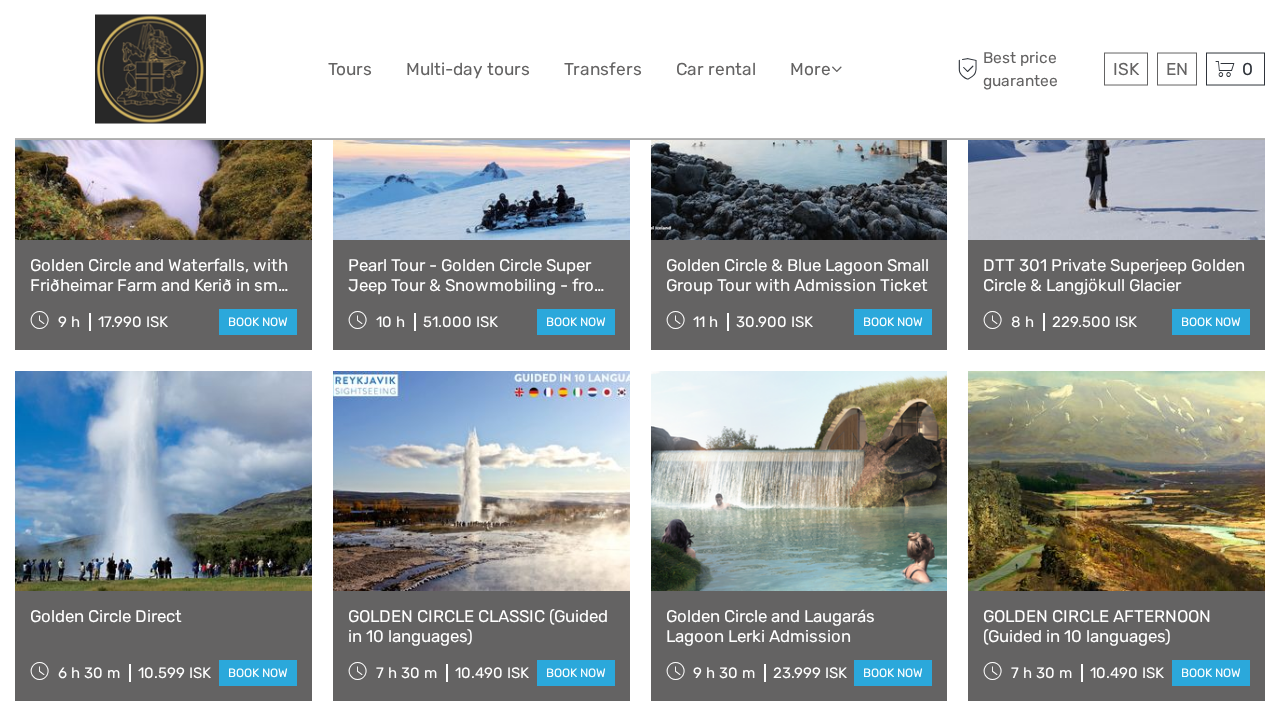 click at bounding box center [481, 130] 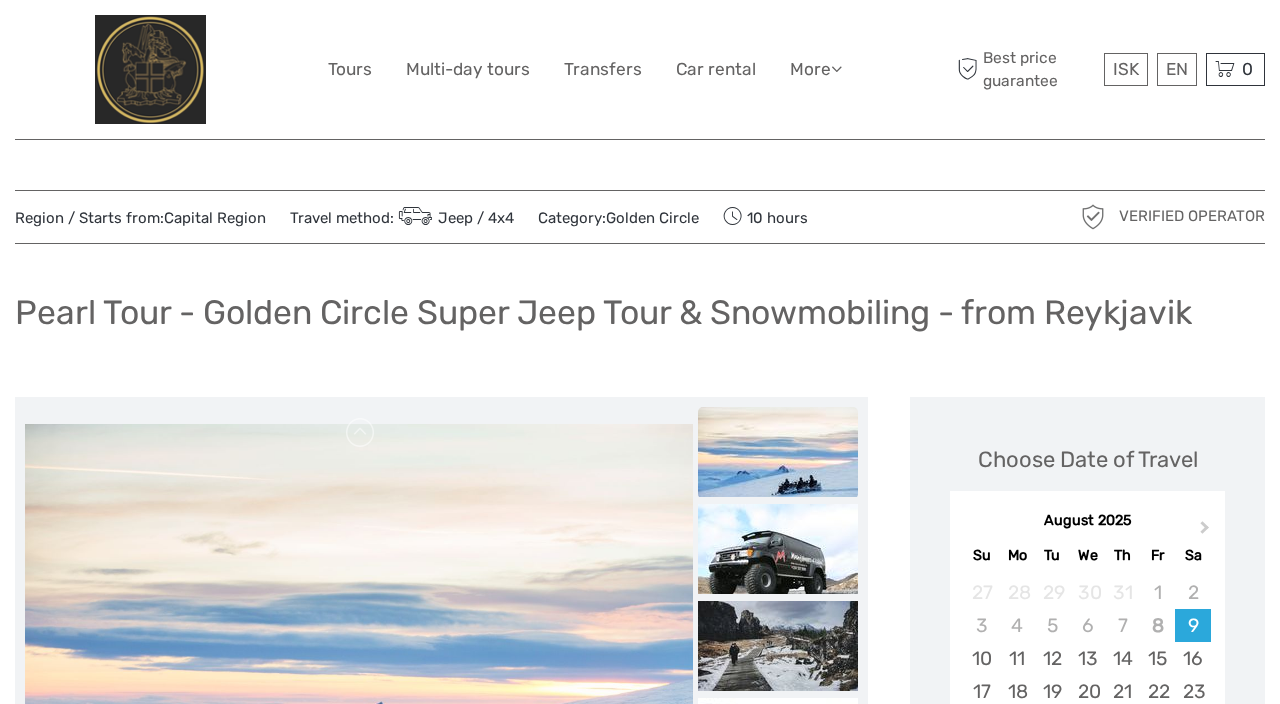 scroll, scrollTop: 8, scrollLeft: 0, axis: vertical 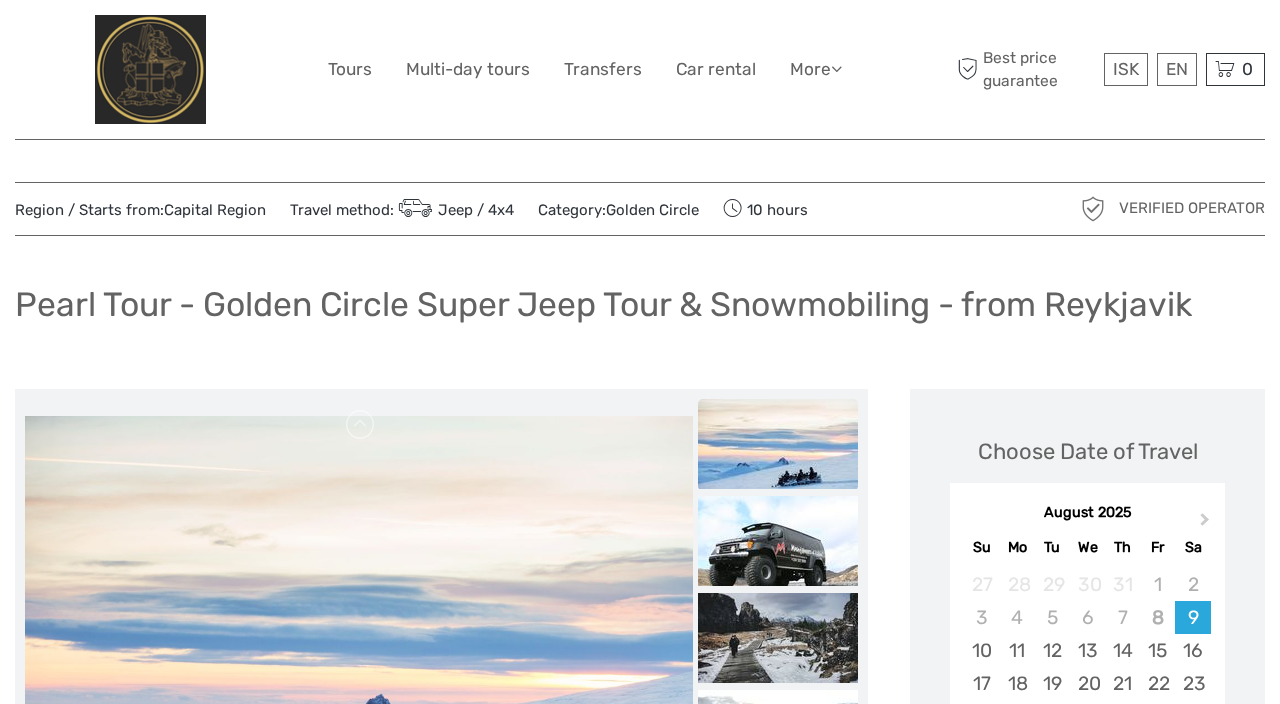 click on "Next Month" at bounding box center (1205, 523) 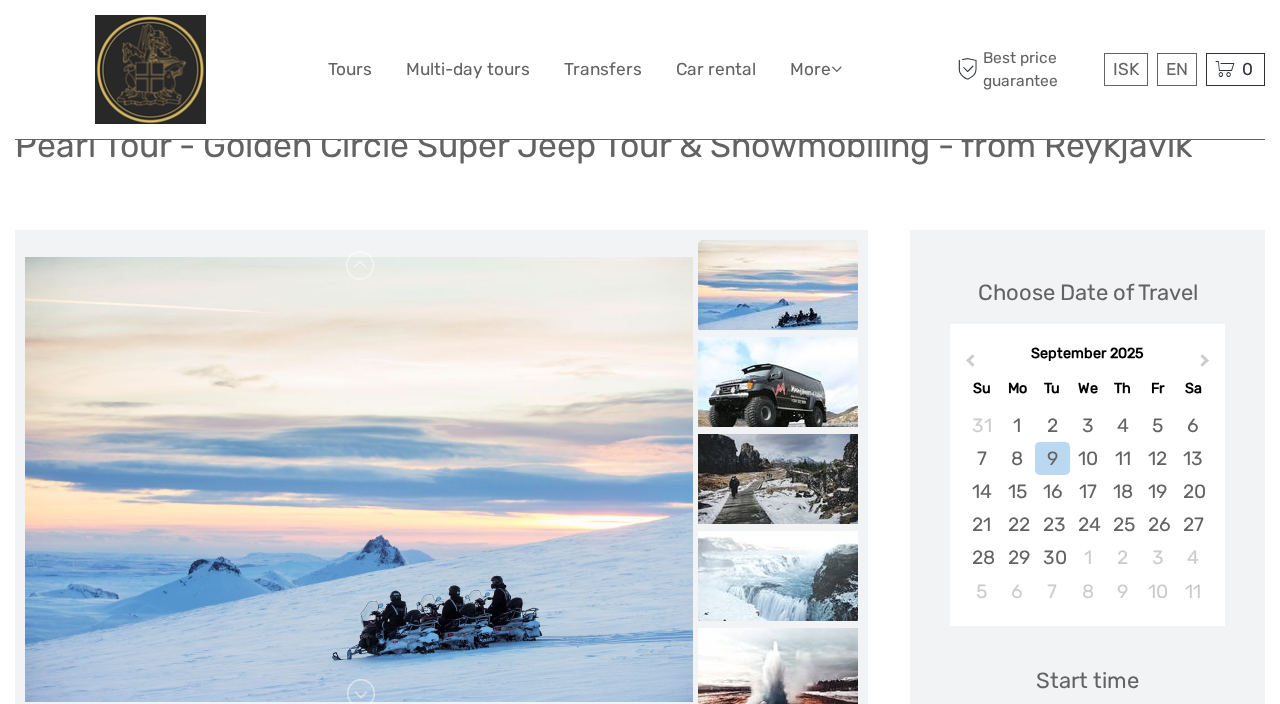 scroll, scrollTop: 166, scrollLeft: 0, axis: vertical 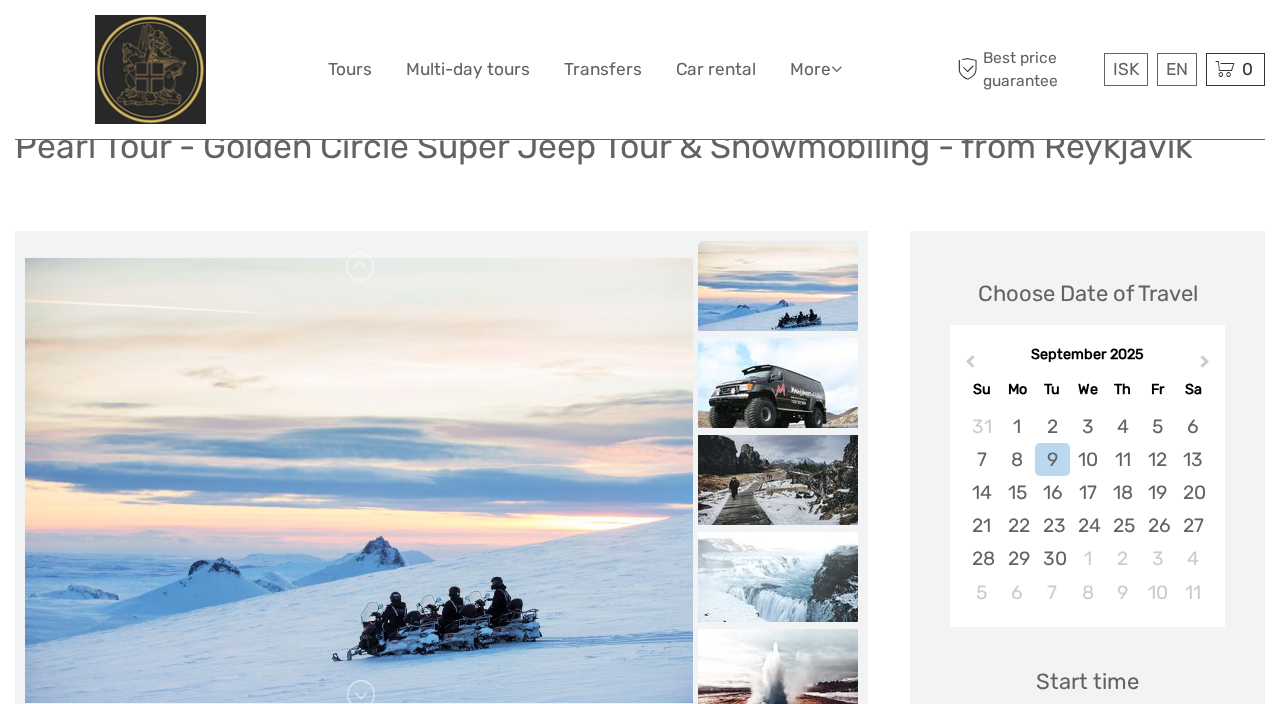 click on "11" at bounding box center (1122, 459) 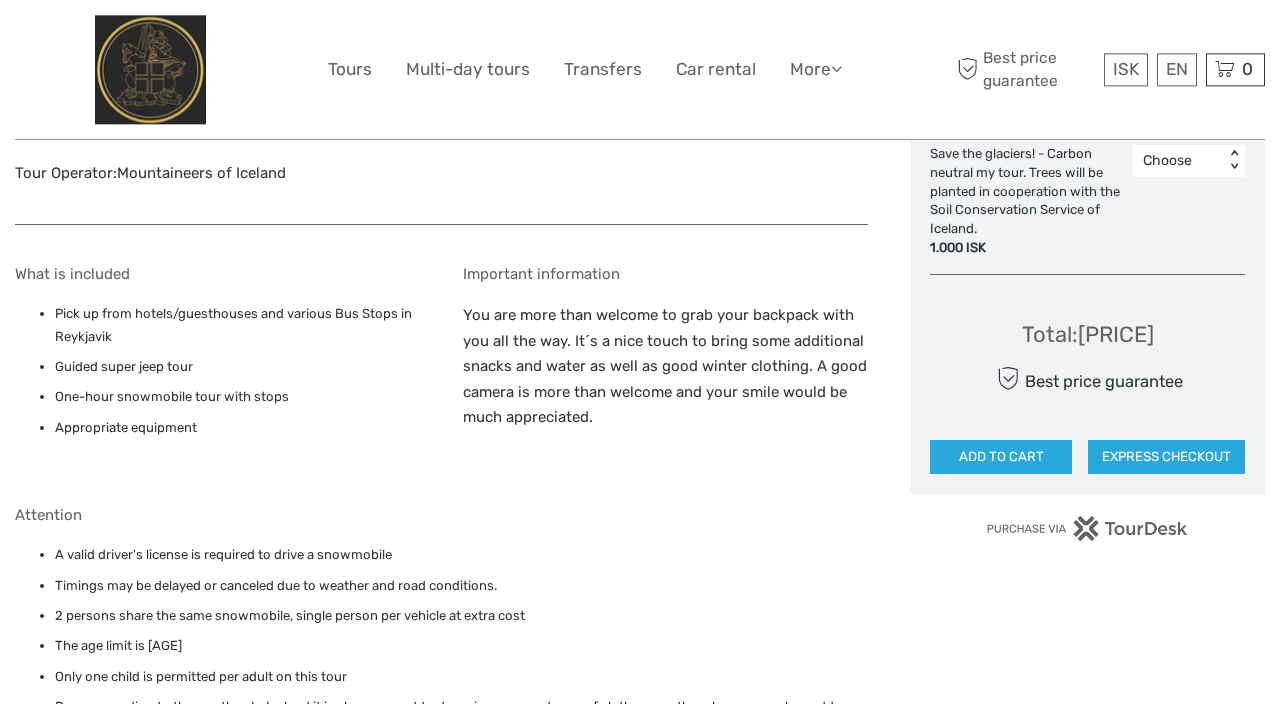 scroll, scrollTop: 1351, scrollLeft: 0, axis: vertical 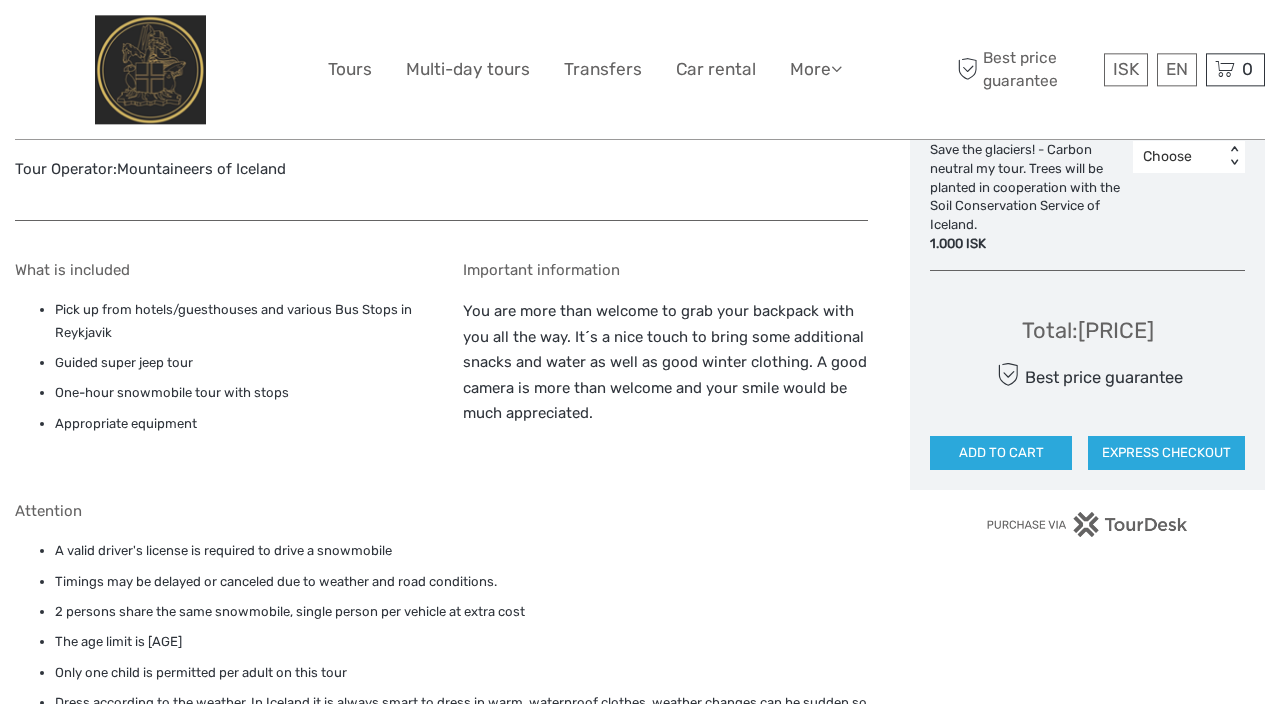 click on "EN
English
Español
Deutsch" at bounding box center [1177, 69] 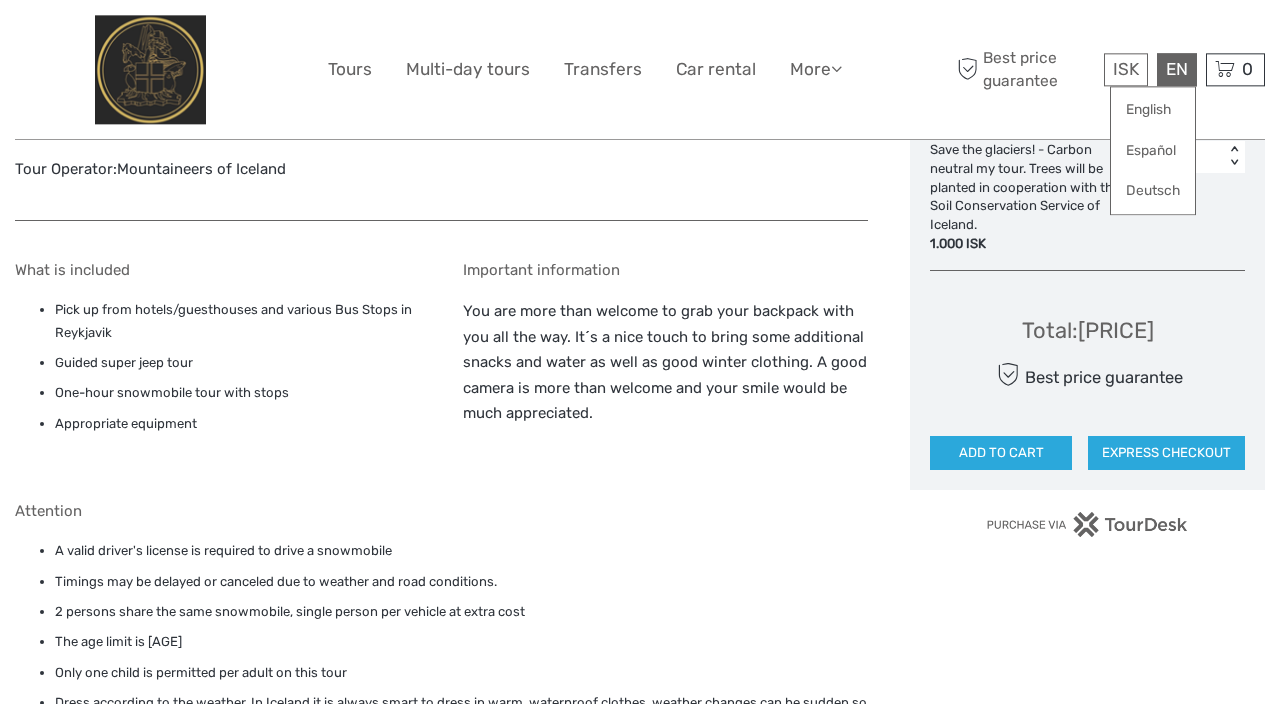 click on "English" at bounding box center [1153, 110] 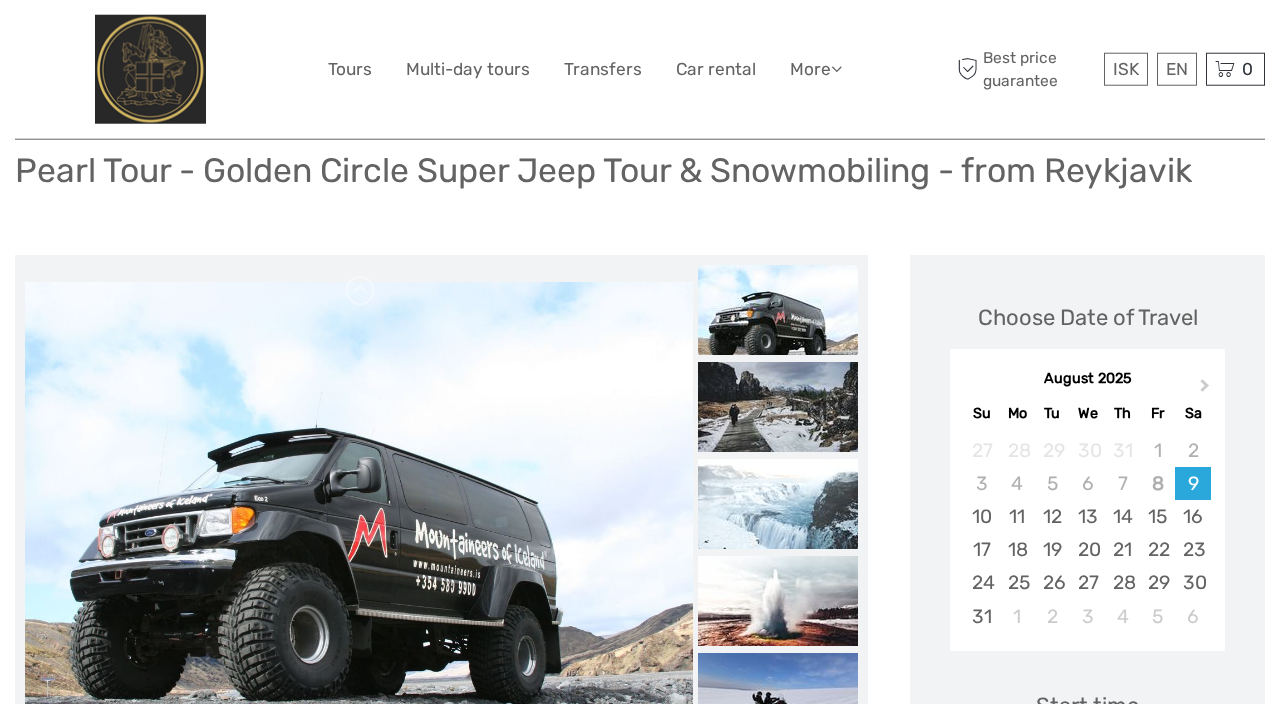 scroll, scrollTop: 144, scrollLeft: 0, axis: vertical 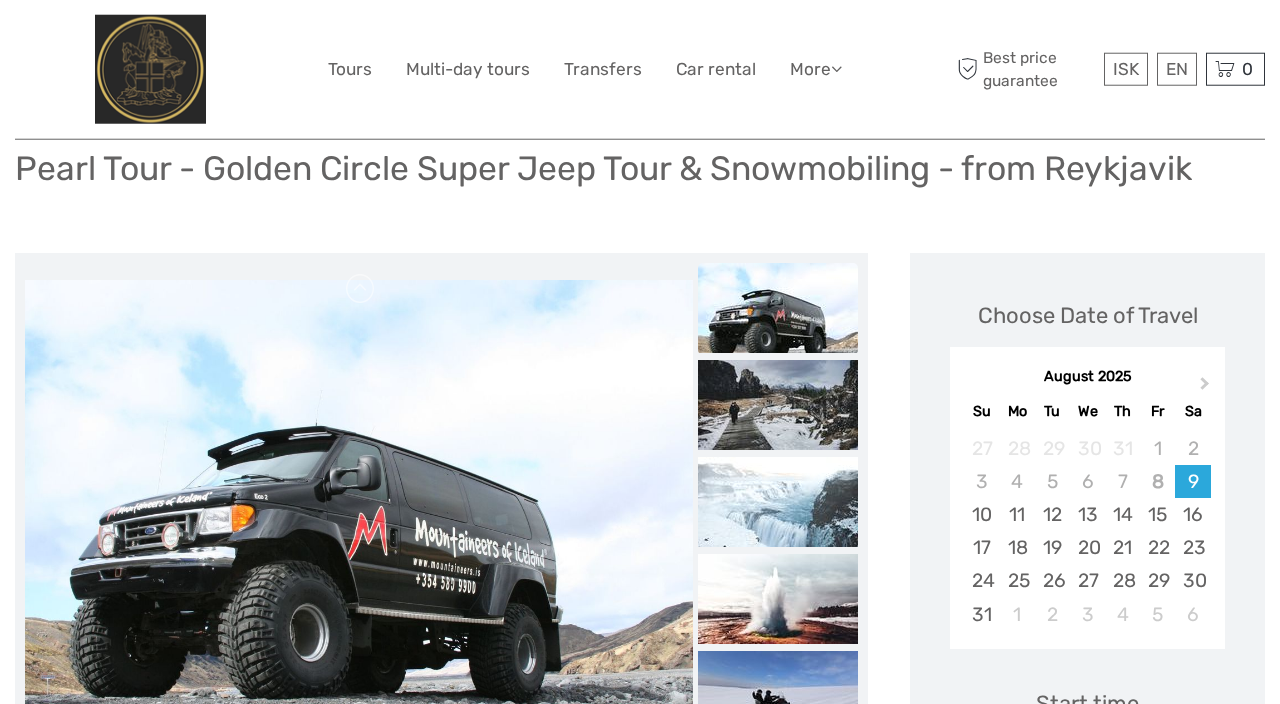 click at bounding box center [778, 696] 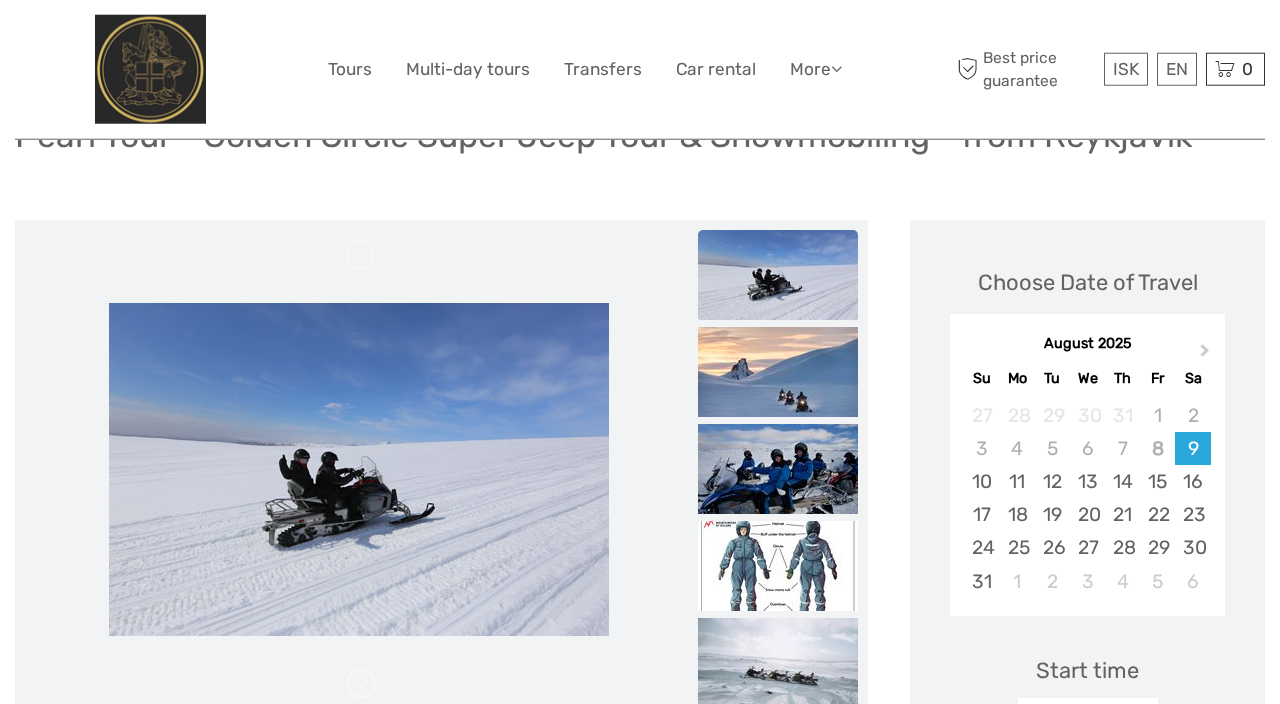 scroll, scrollTop: 199, scrollLeft: 0, axis: vertical 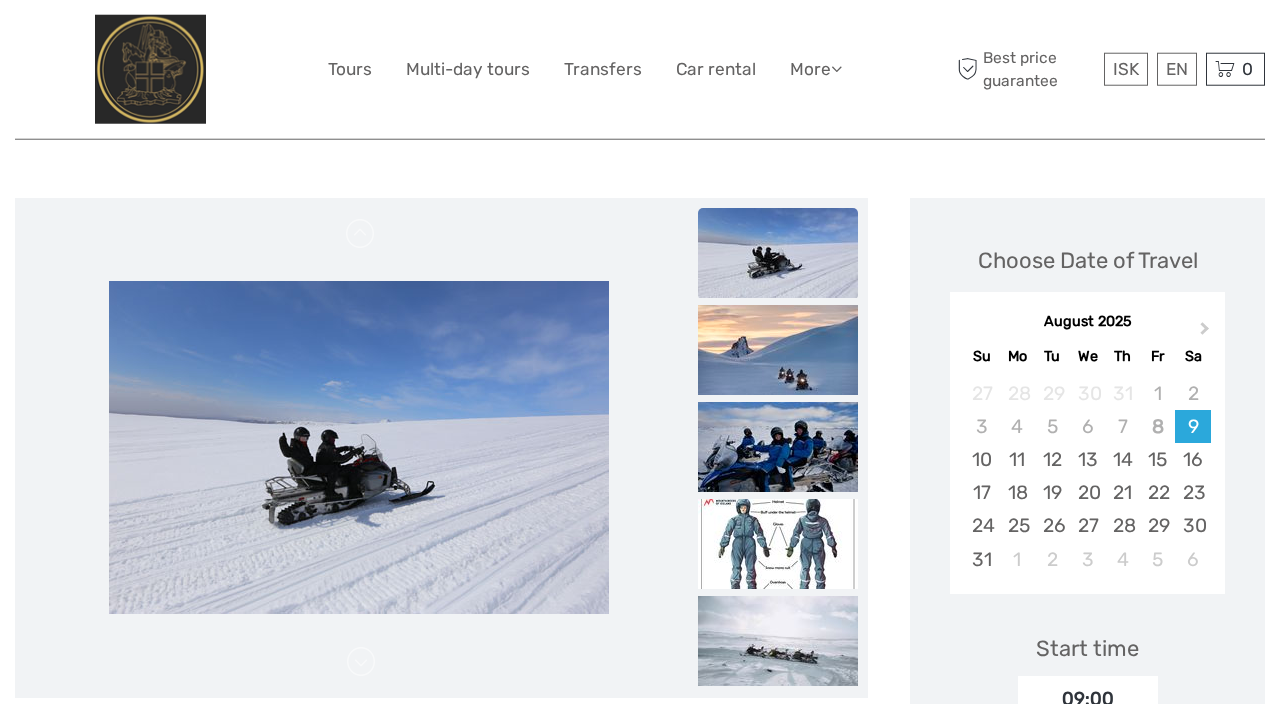 click at bounding box center [778, 544] 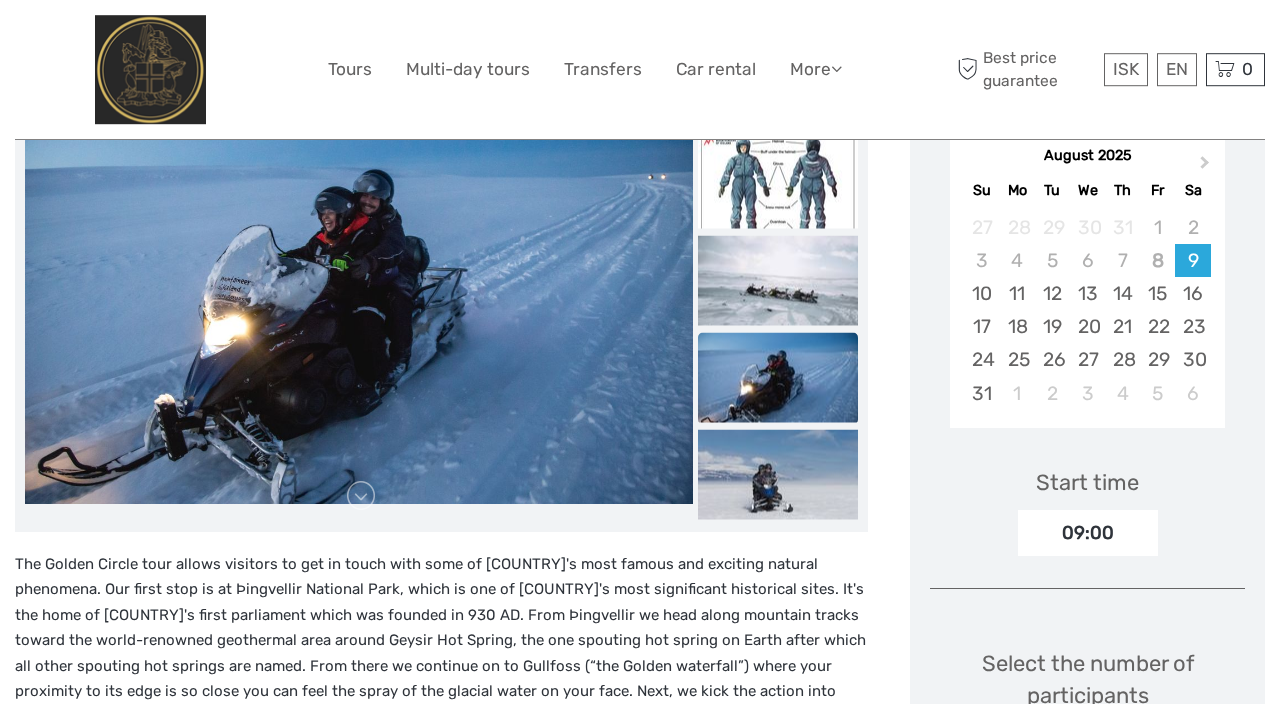 scroll, scrollTop: 374, scrollLeft: 0, axis: vertical 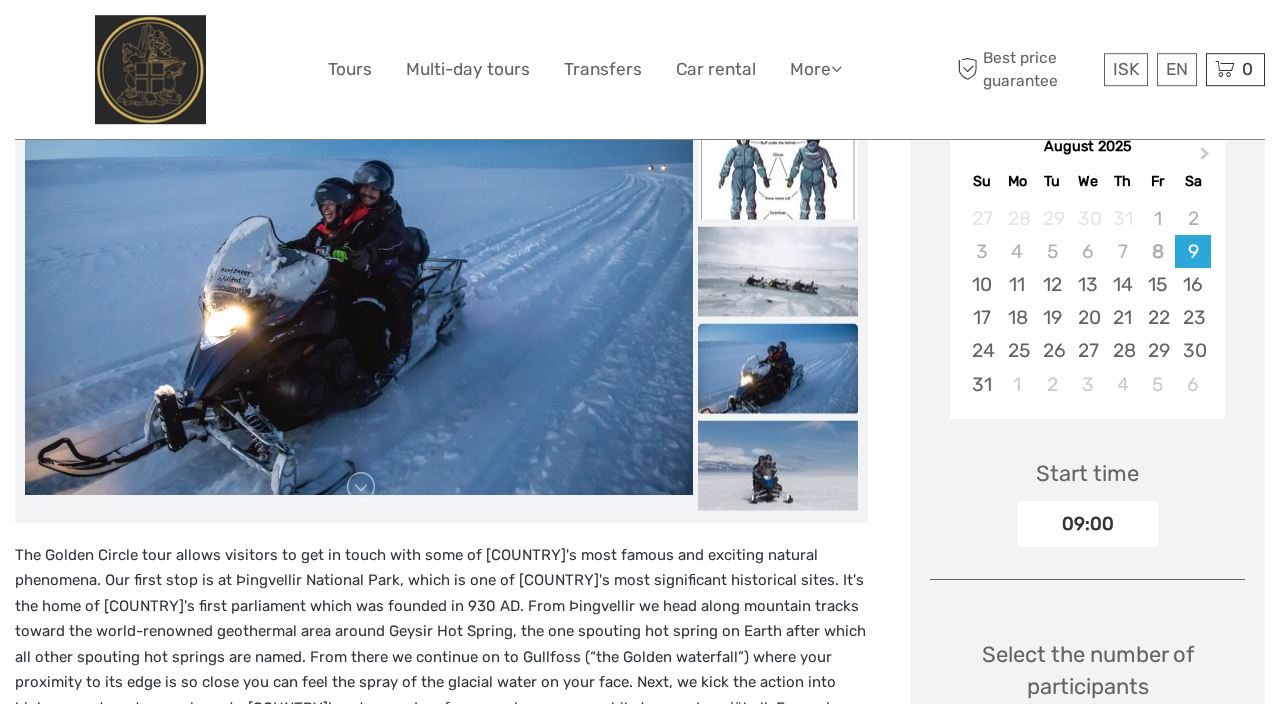 click at bounding box center [778, 465] 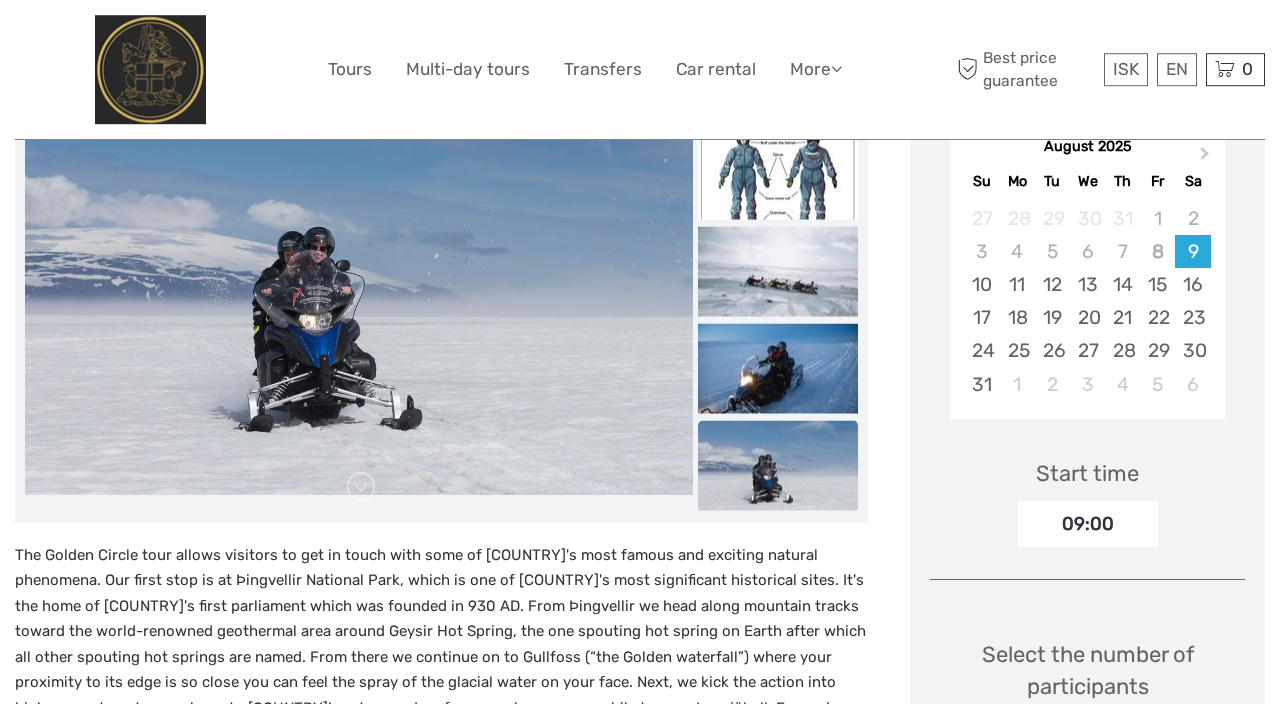 click at bounding box center (778, 368) 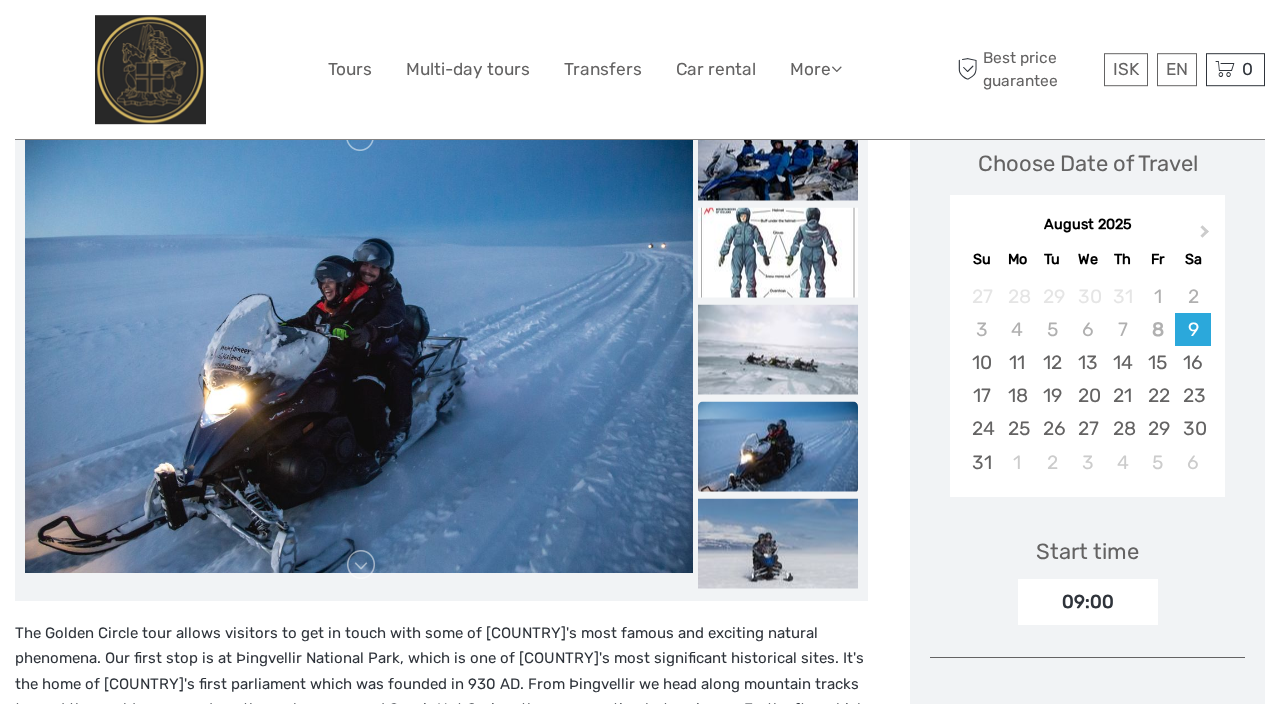 scroll, scrollTop: 288, scrollLeft: 0, axis: vertical 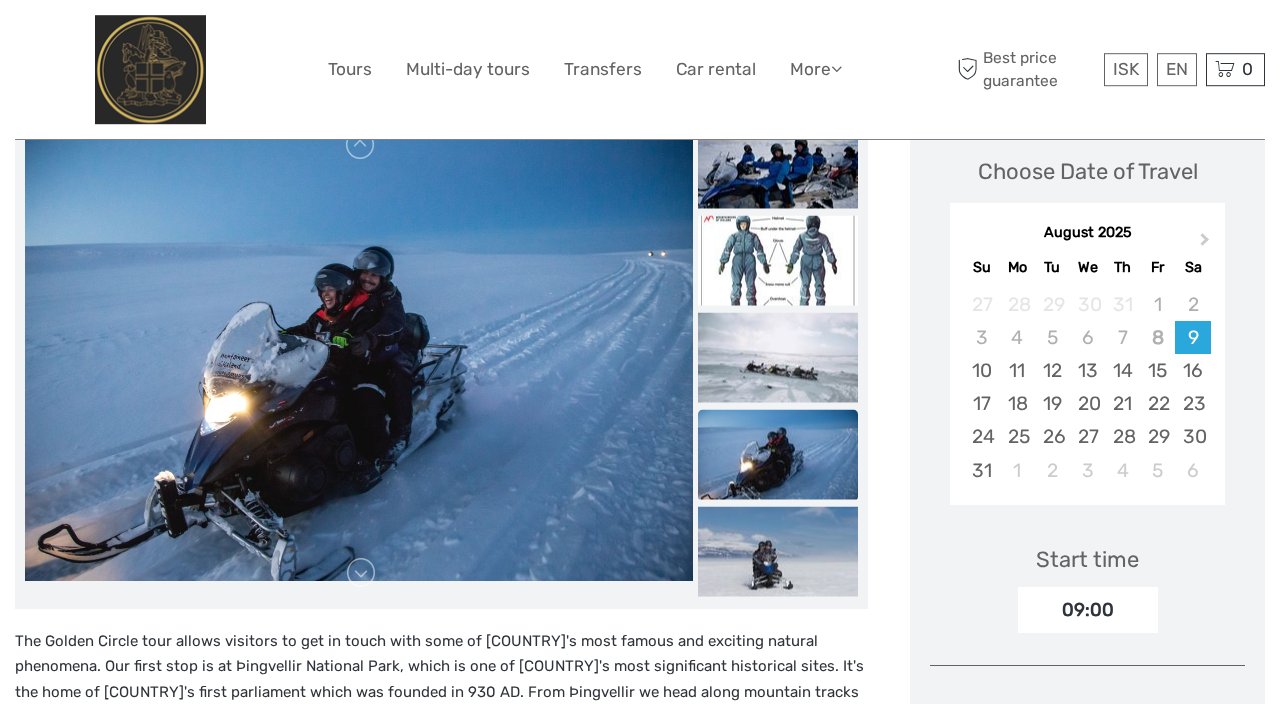 click at bounding box center [778, 357] 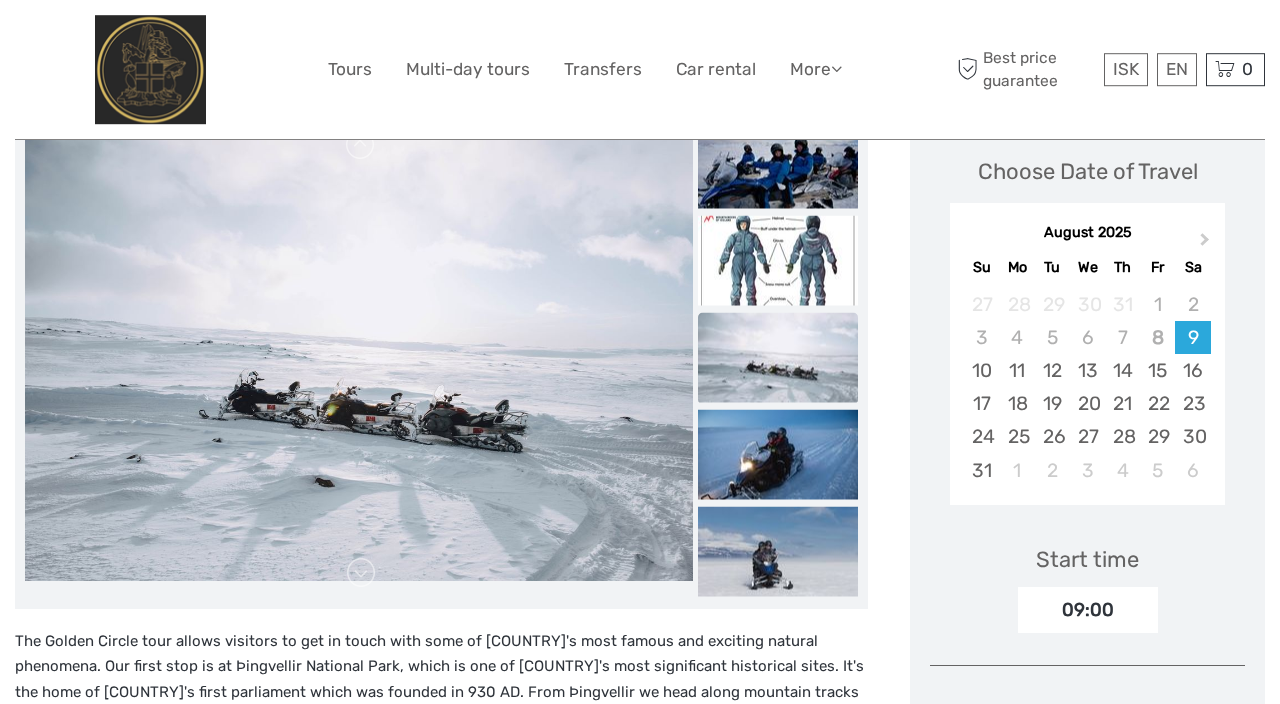 click at bounding box center [778, 260] 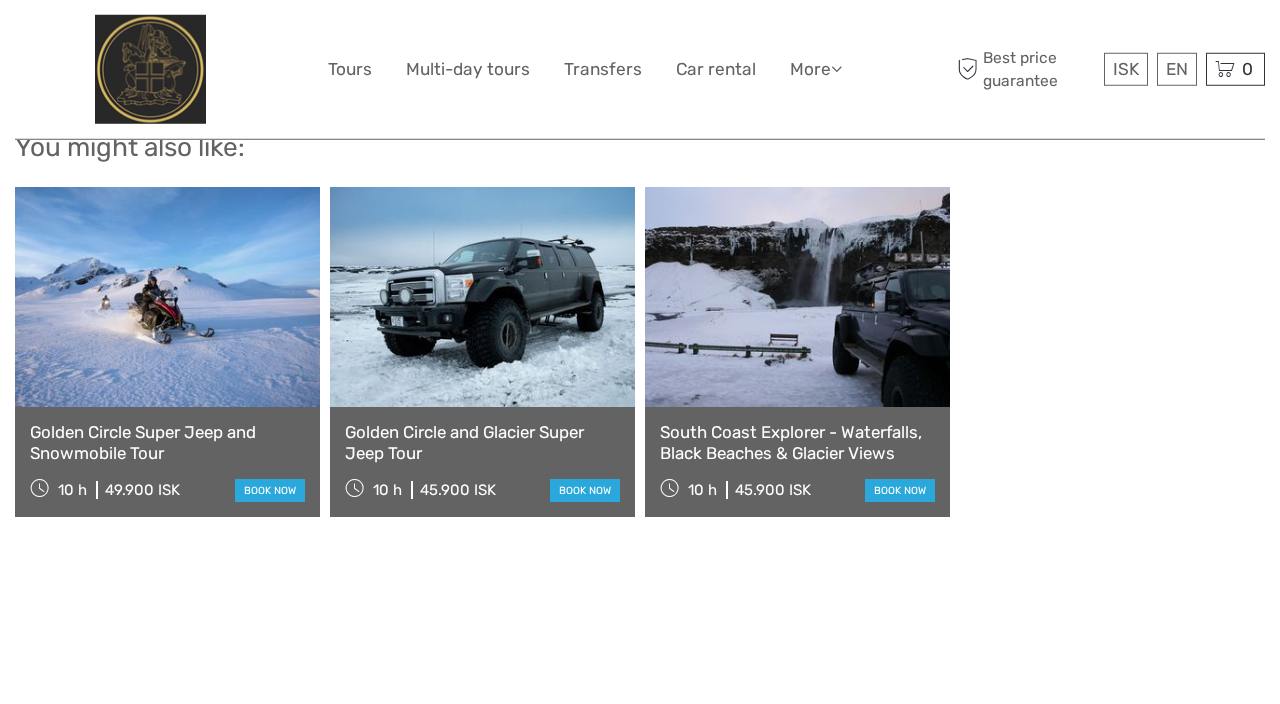 scroll, scrollTop: 2634, scrollLeft: 0, axis: vertical 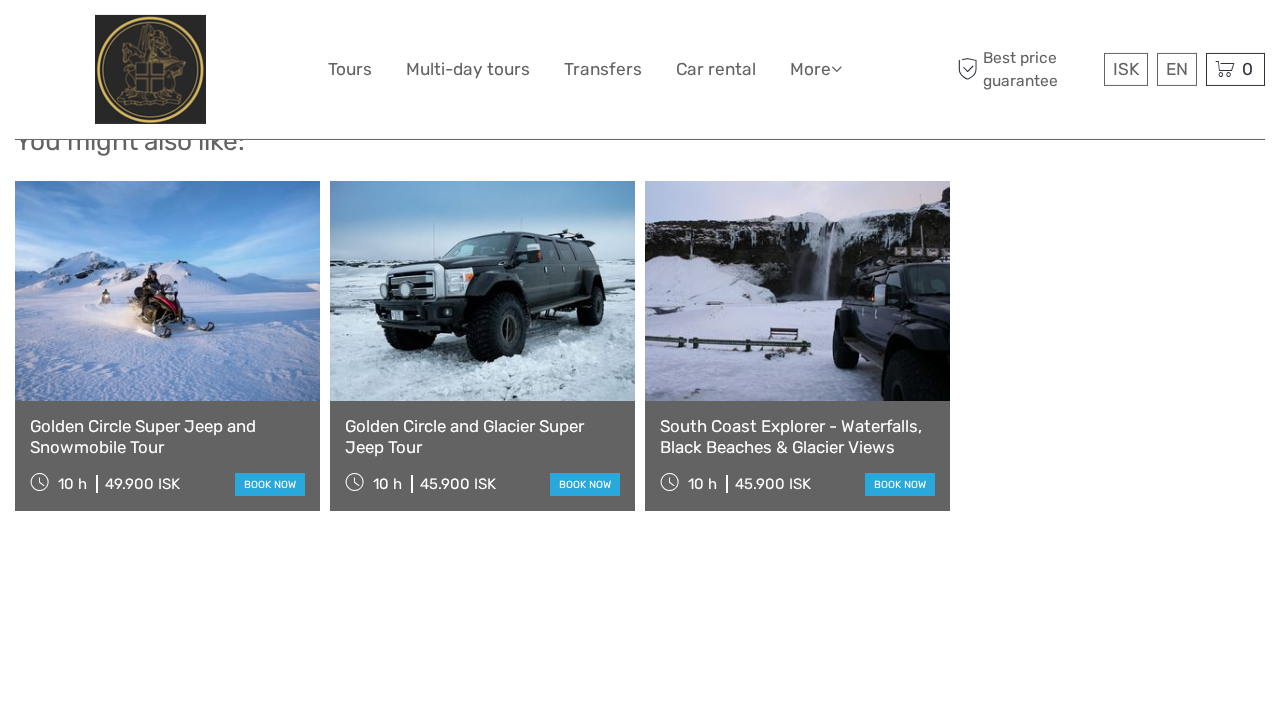 click on "More" at bounding box center (816, 69) 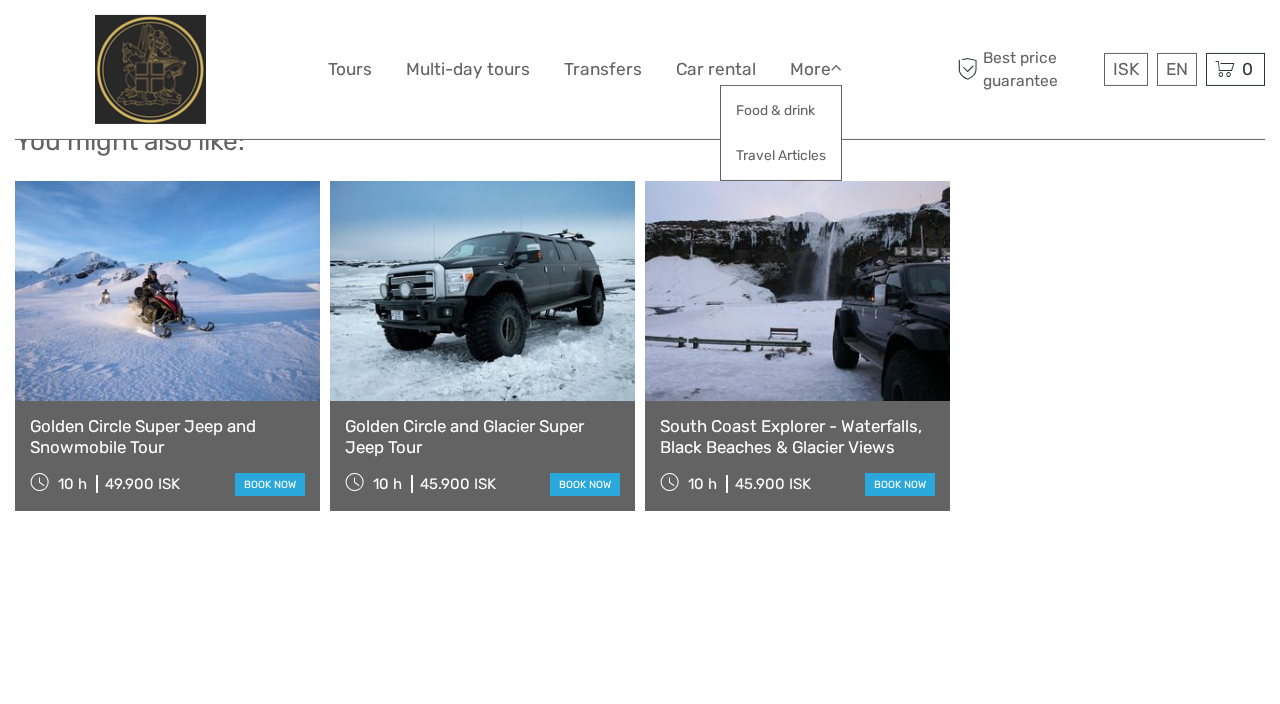 click on "Food & drink" at bounding box center (781, 110) 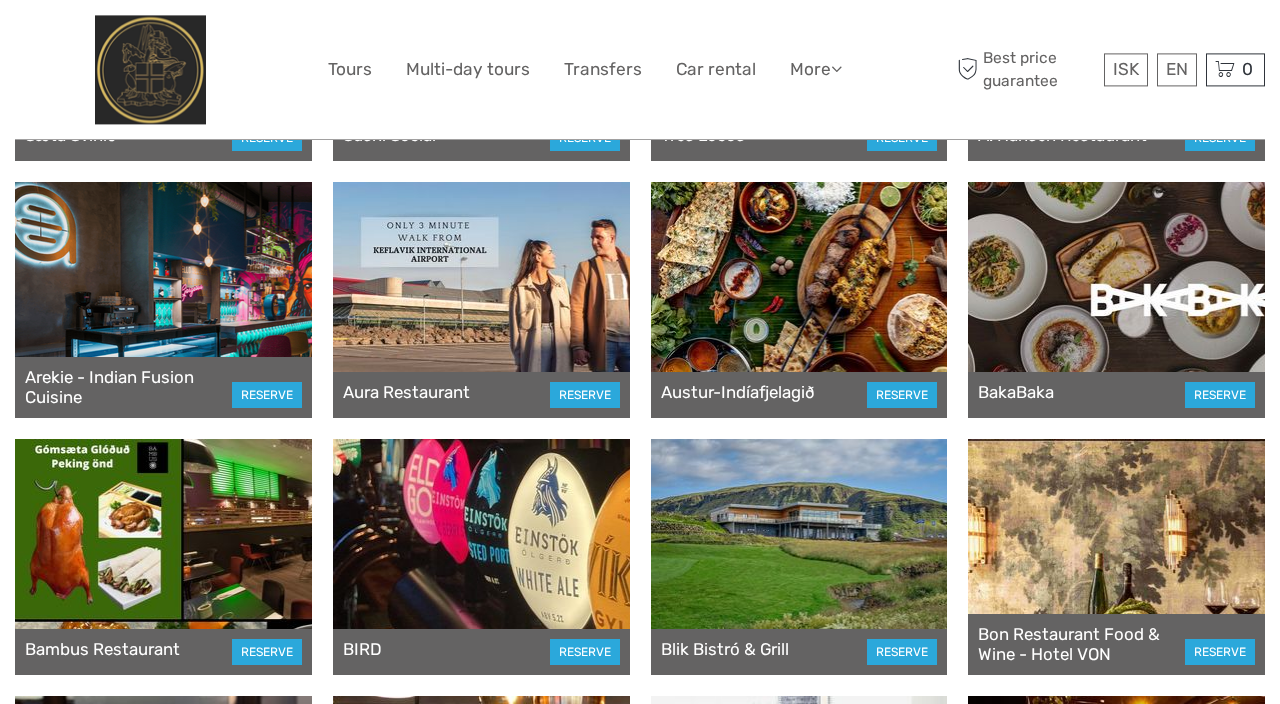 scroll, scrollTop: 583, scrollLeft: 0, axis: vertical 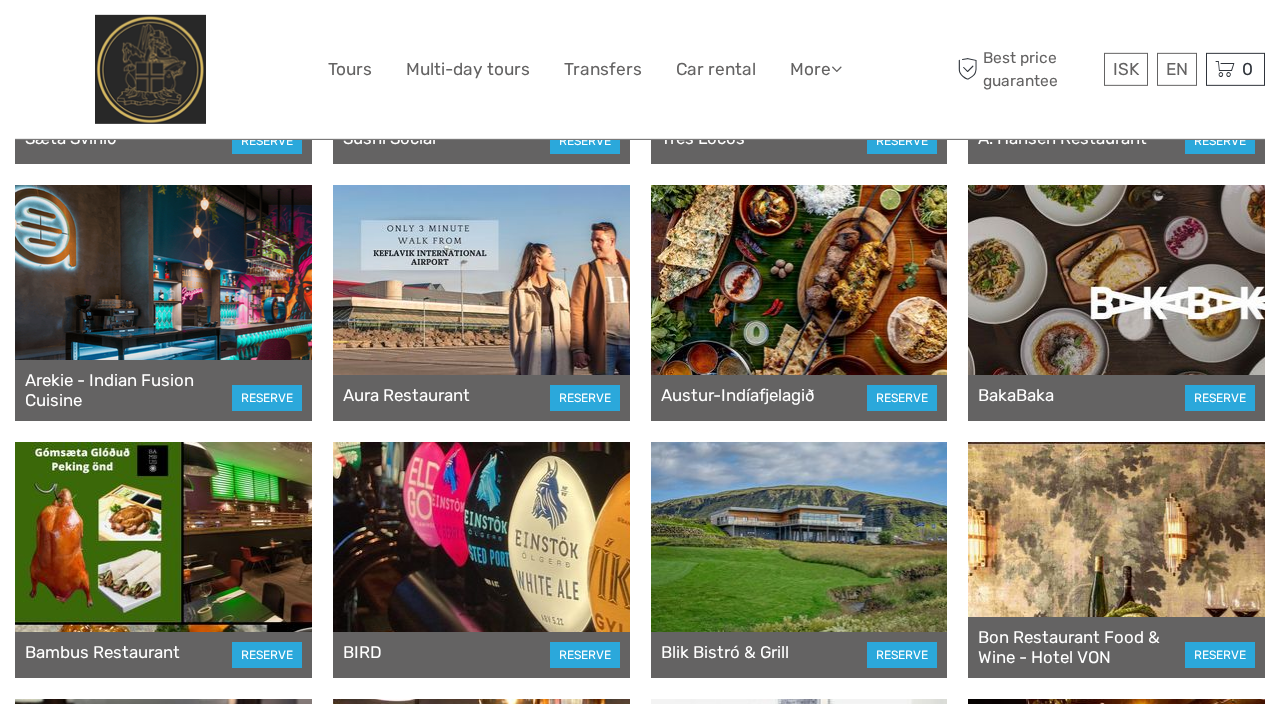 click at bounding box center (799, 303) 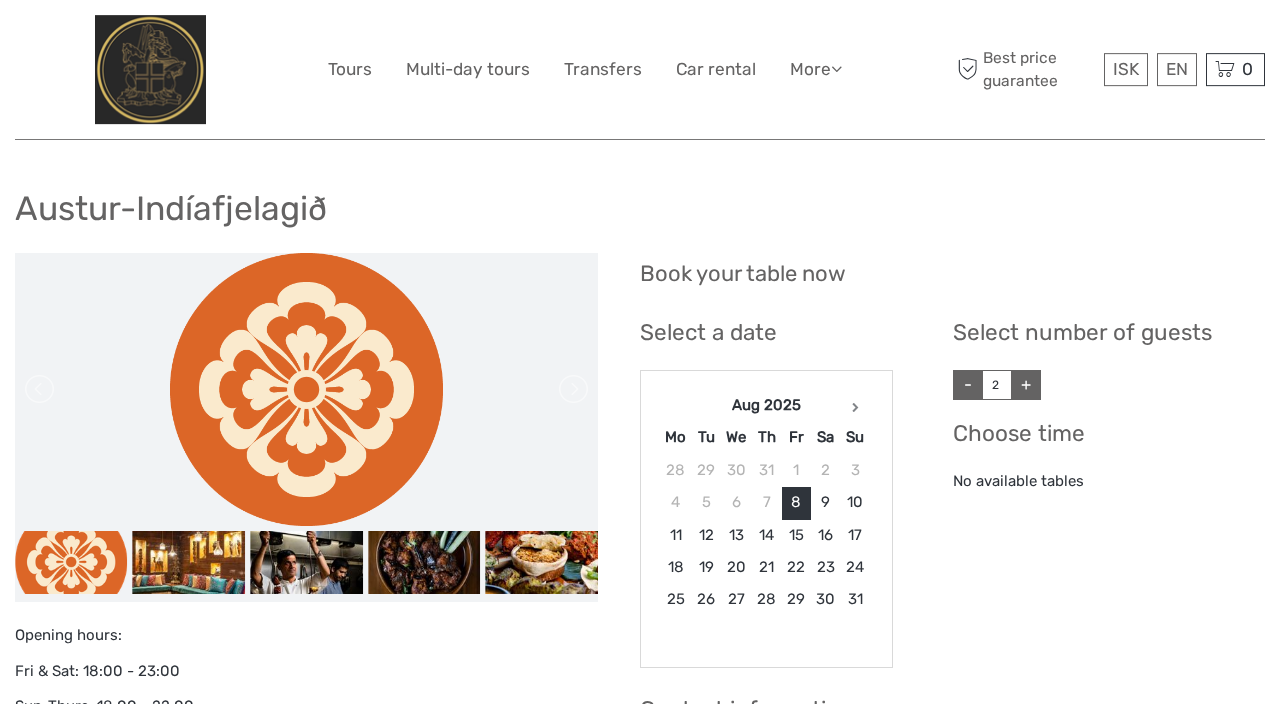 scroll, scrollTop: 0, scrollLeft: 0, axis: both 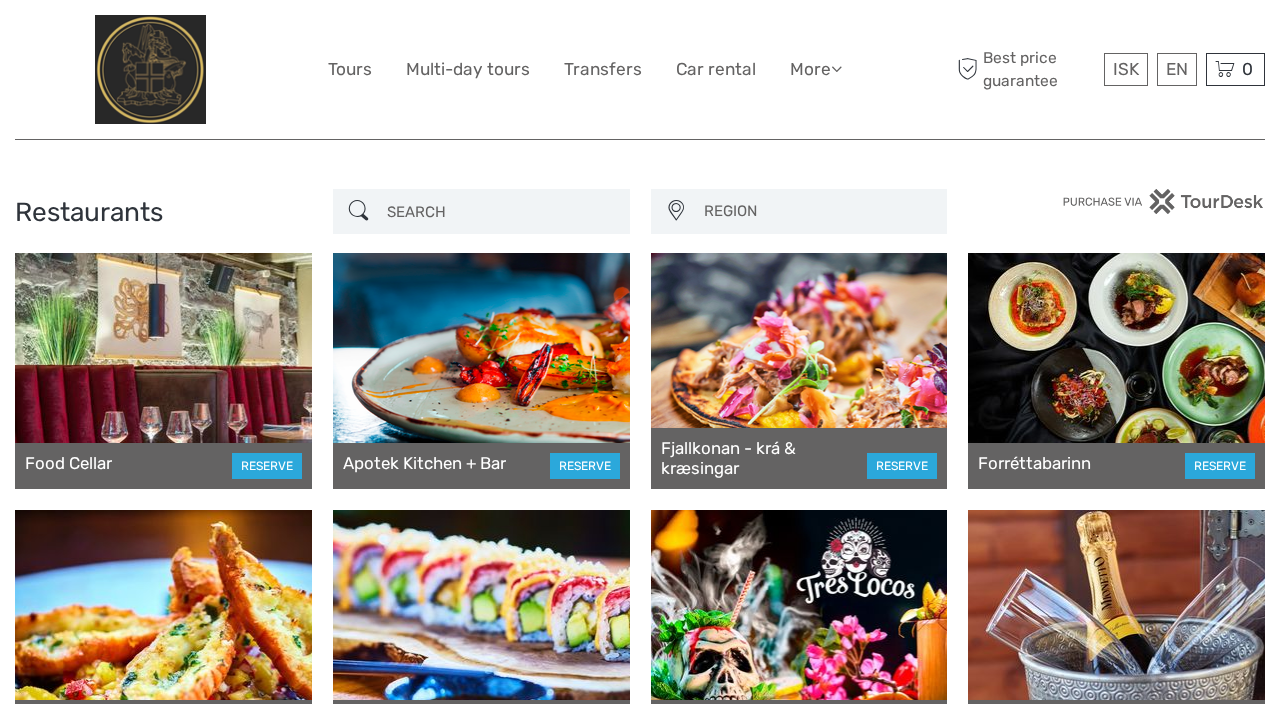 click on "REGION" at bounding box center (816, 211) 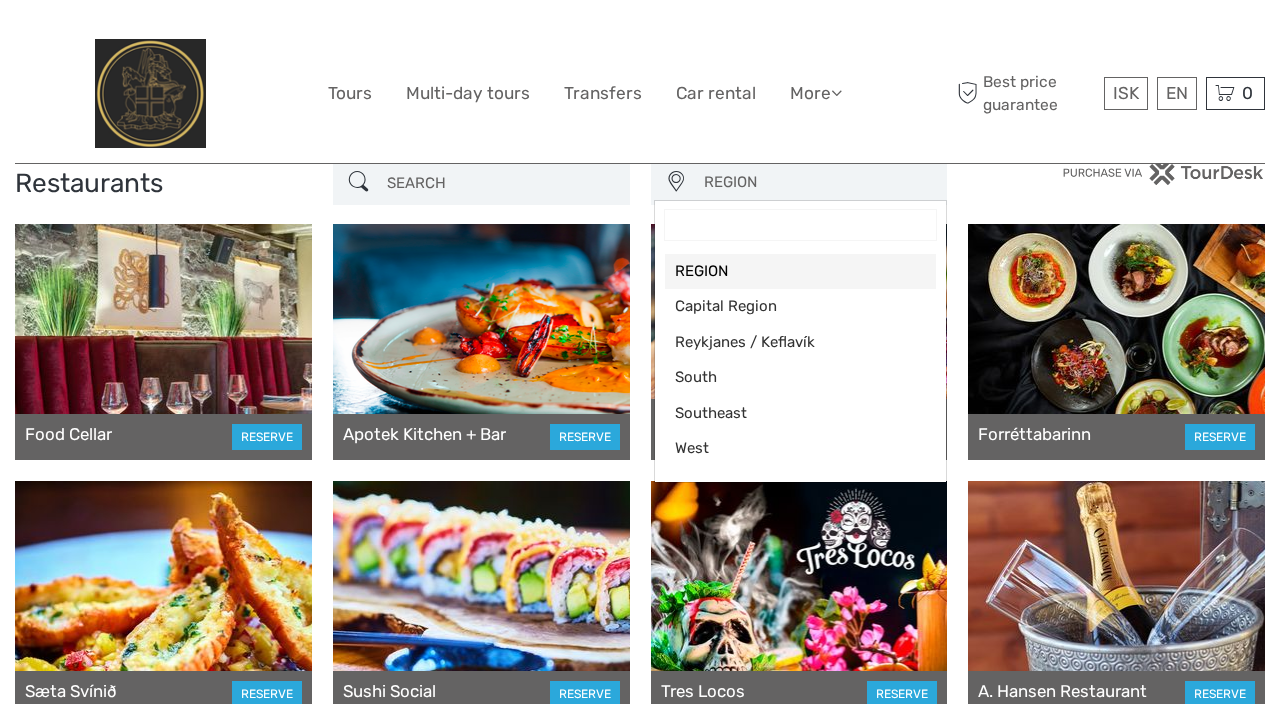 scroll, scrollTop: 38, scrollLeft: 0, axis: vertical 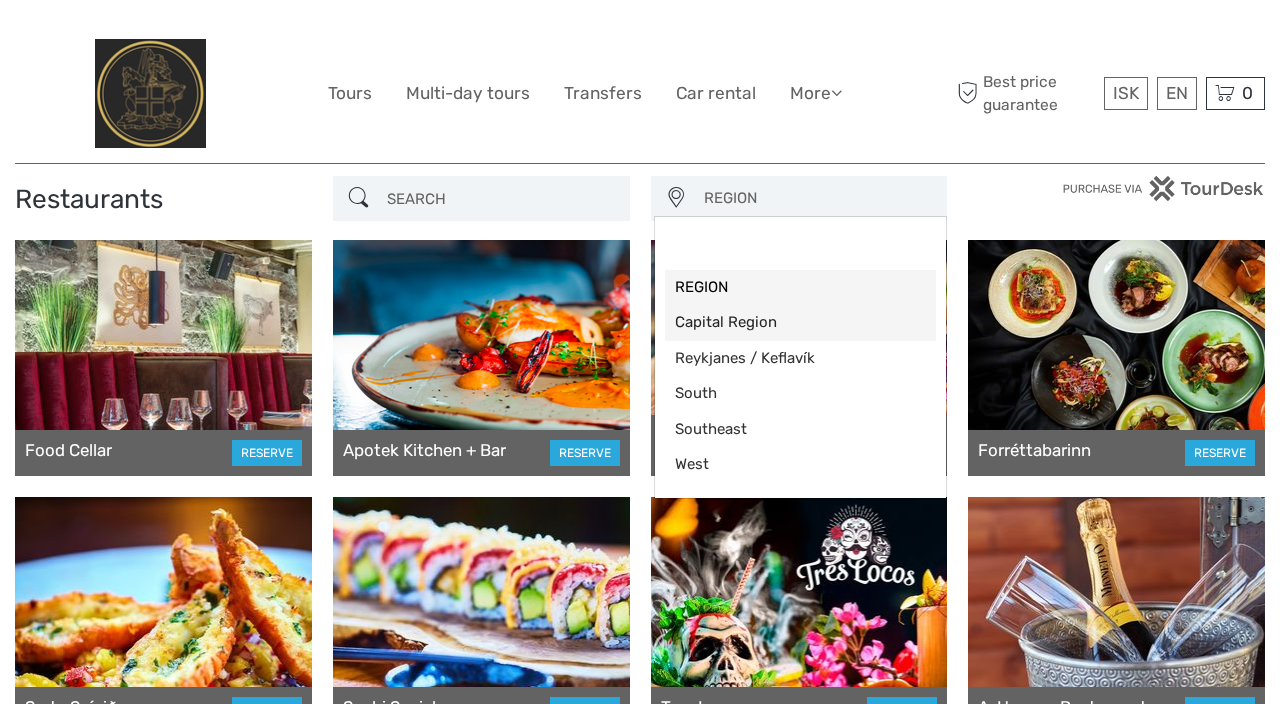 click on "Capital Region" at bounding box center [801, 298] 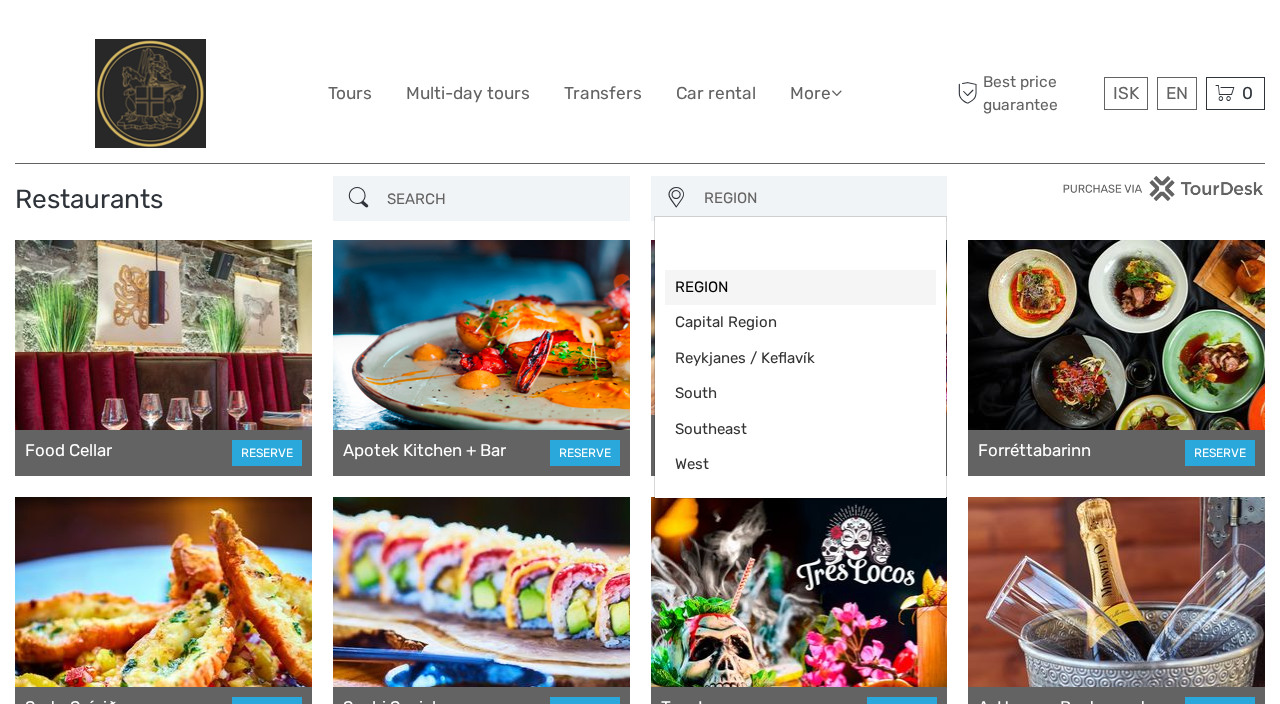 select on "3" 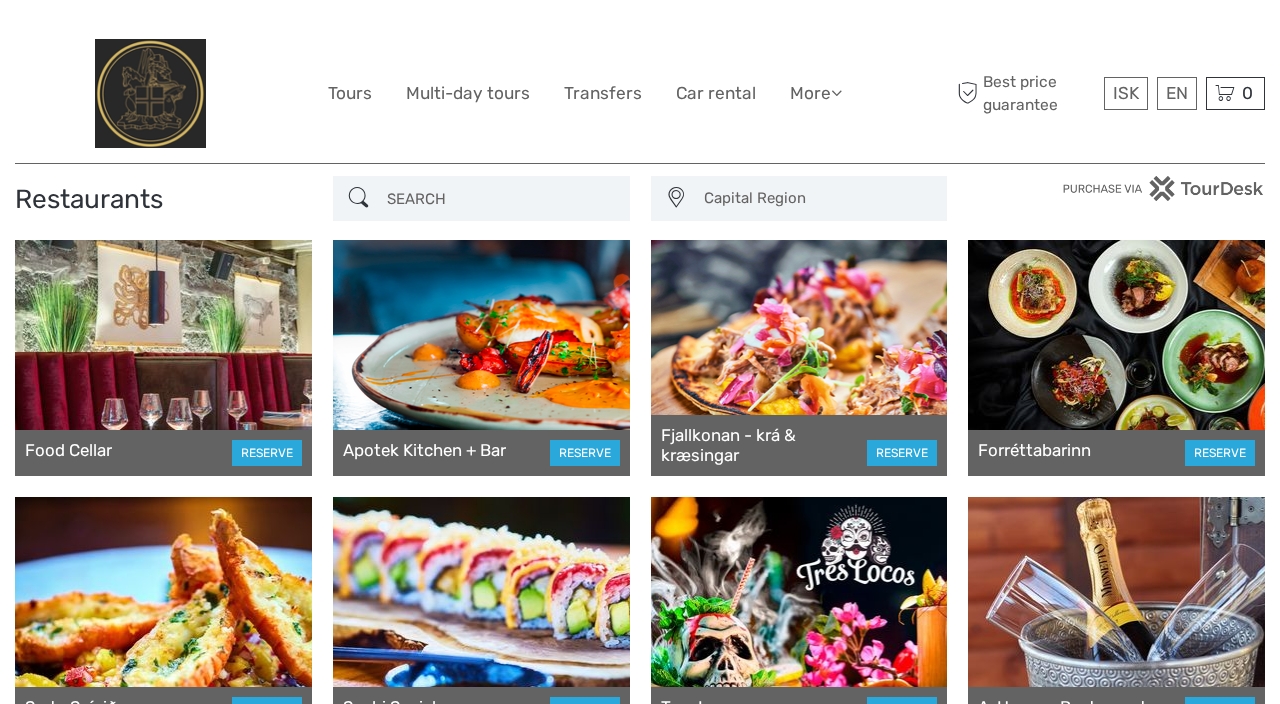 click at bounding box center [499, 174] 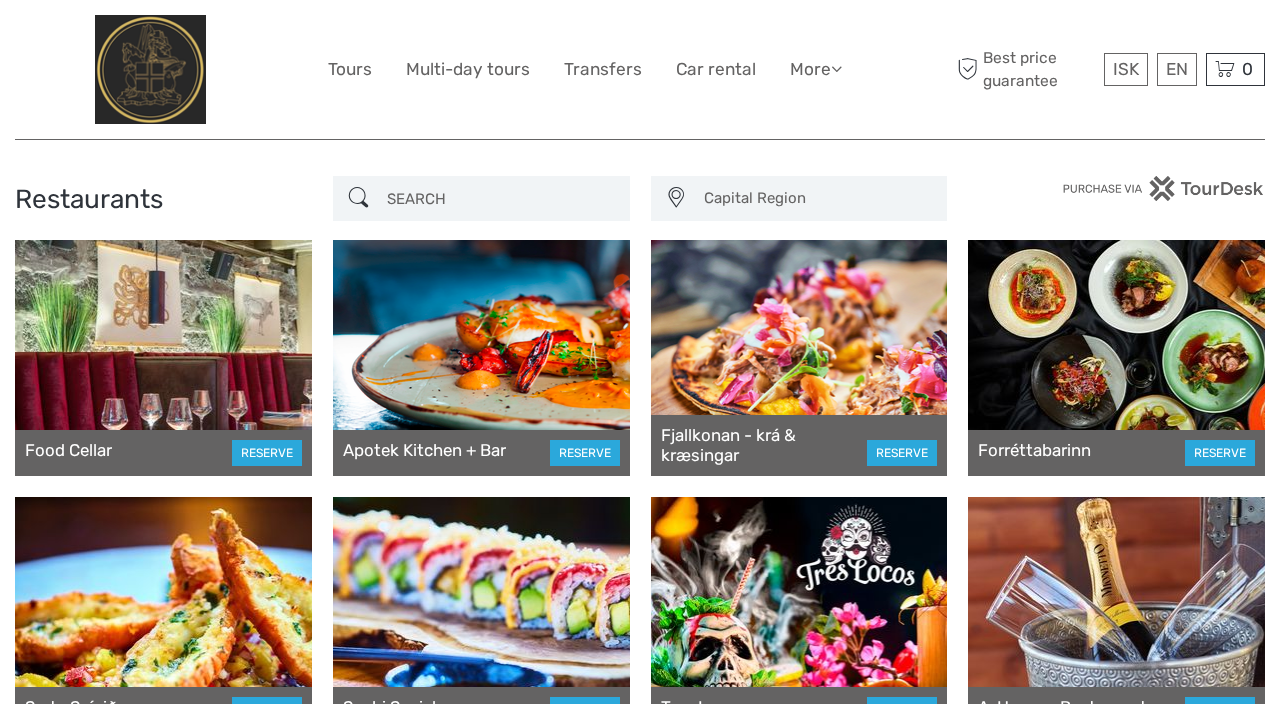 click at bounding box center (1116, 358) 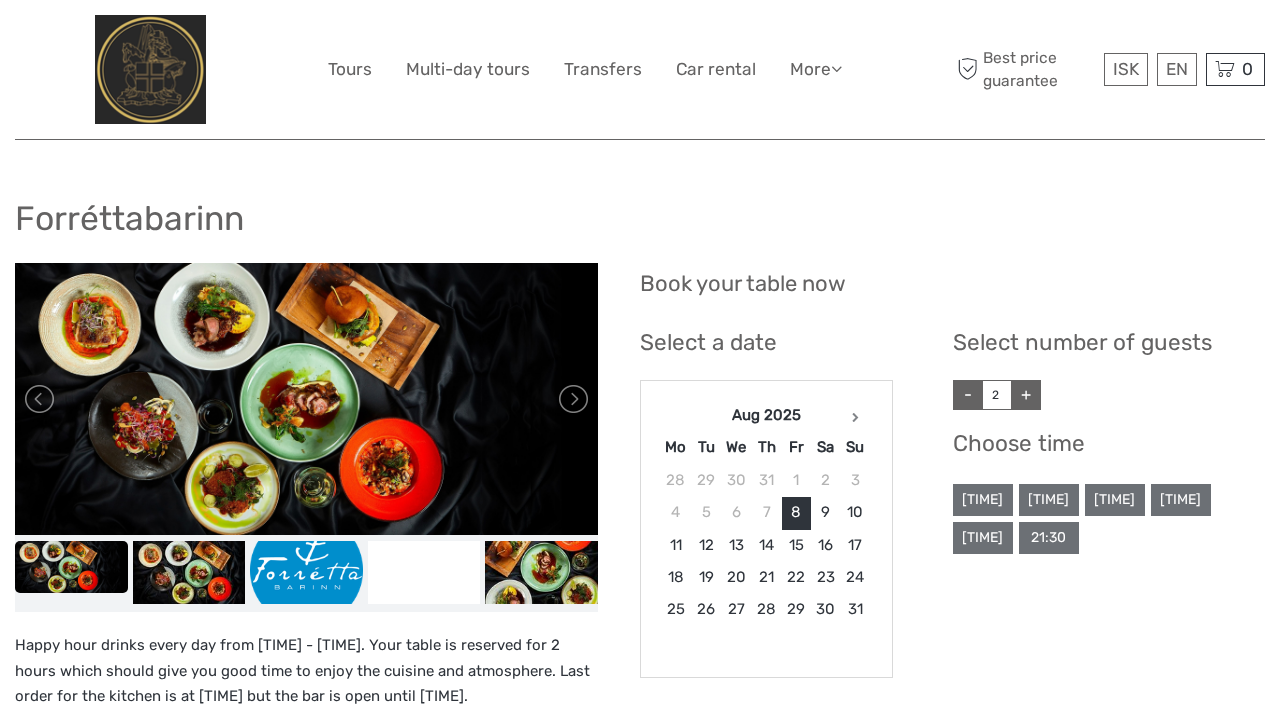 scroll, scrollTop: 0, scrollLeft: 0, axis: both 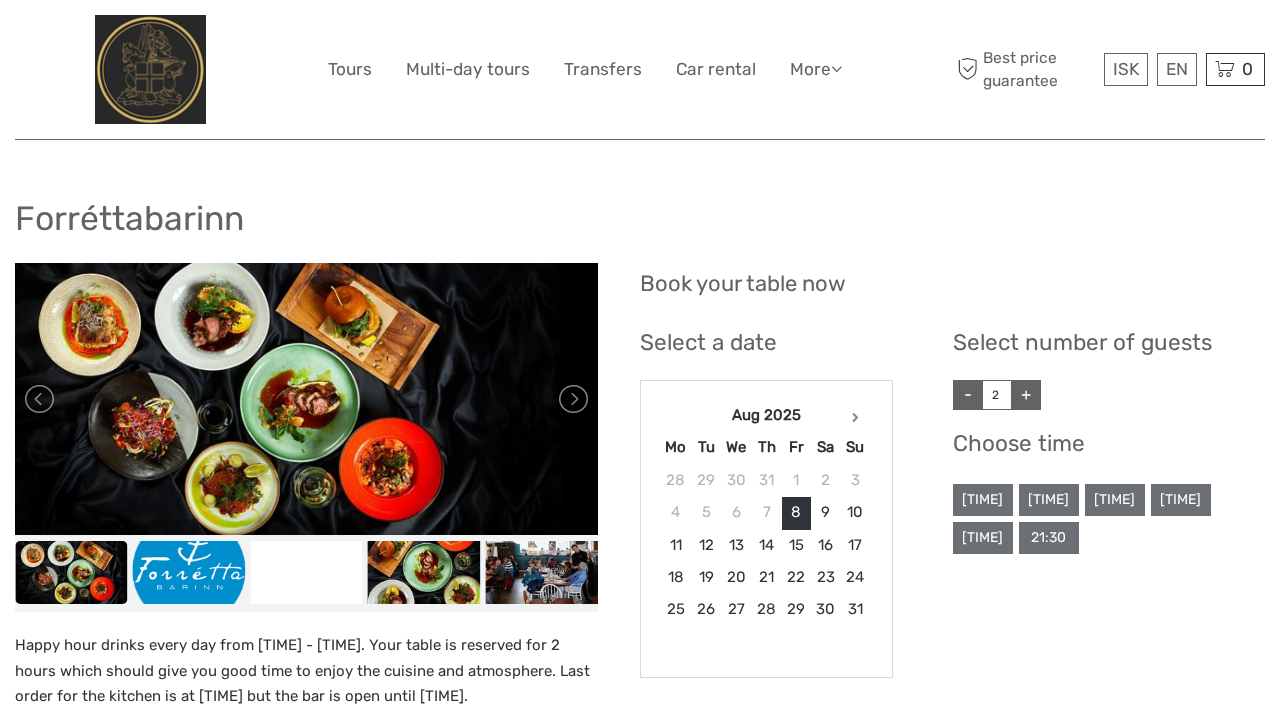 click at bounding box center (572, 399) 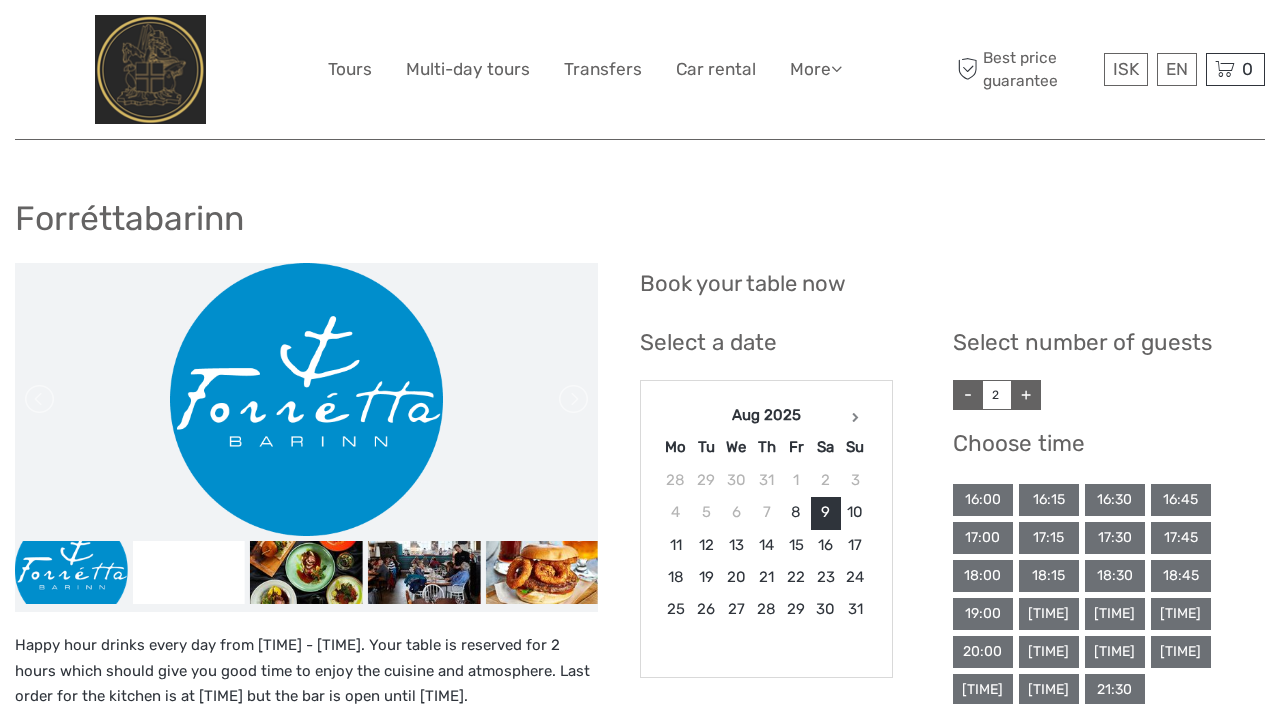 click on "Forréttabarinn
Happy hour drinks every day from [TIME] - [TIME]. Your table is reserved for 2 hours which should give you good time to enjoy the cuisine and atmosphere. Last order for the kitchen is at [TIME] but the bar is open until [TIME].
Book your table now
Select a date
[DATE] [DATE] [MONTH] 2025 Mo Tu We Th Fr Sa Su 28 29 30 31 1 2 3 4 5 6 7 8 9 10 11 12 13 14 15 16 17 18 19 20 21 22 23 24 25 26 27 28 29 30 31 1 2 3 4 5 6 7 [DATE] [MONTH] 2025 Mo Tu We Th Fr Sa Su 25 26 27 28 29 30 31 1 2 3 4 5 6 7 8 9 10 11 12 13 14 15 16 17 18 19 20 21 22 23 24 25 26 27 28 29 30 1 2 3 4 5 Apply   Cancel
Select number of guests
-
2 [TIME]" at bounding box center (640, 811) 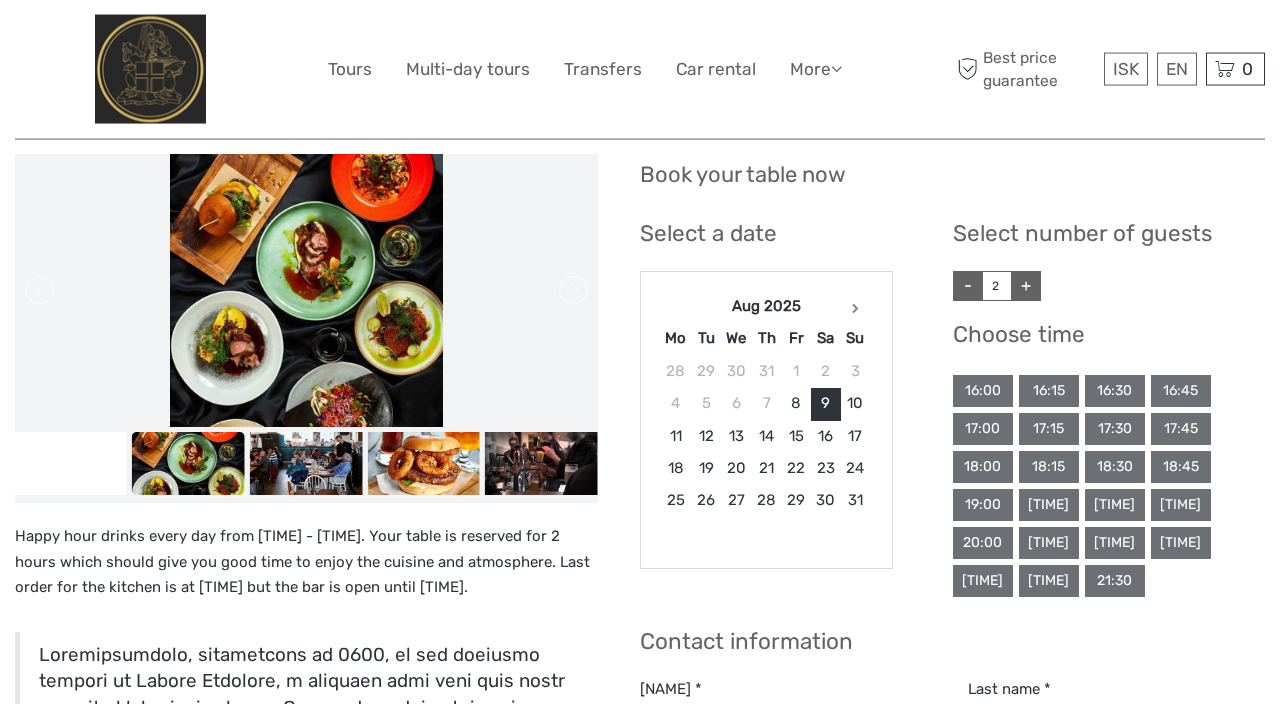 scroll, scrollTop: 97, scrollLeft: 0, axis: vertical 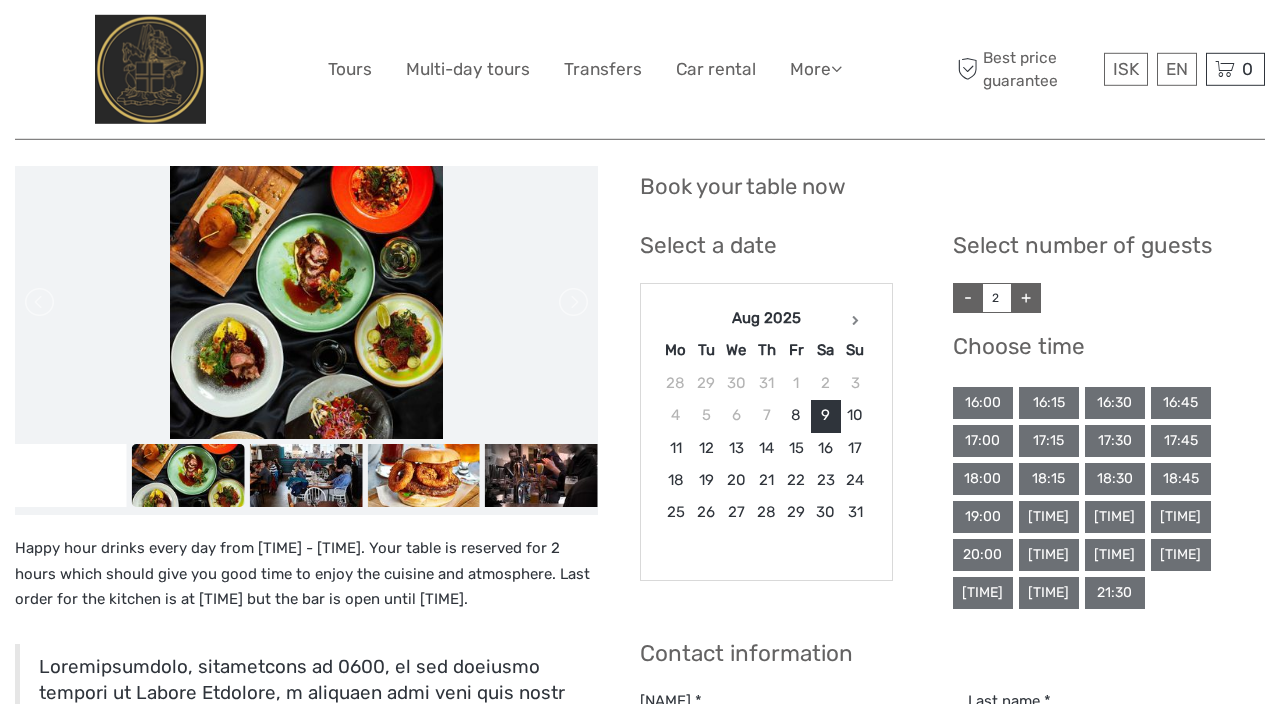 click at bounding box center [423, 475] 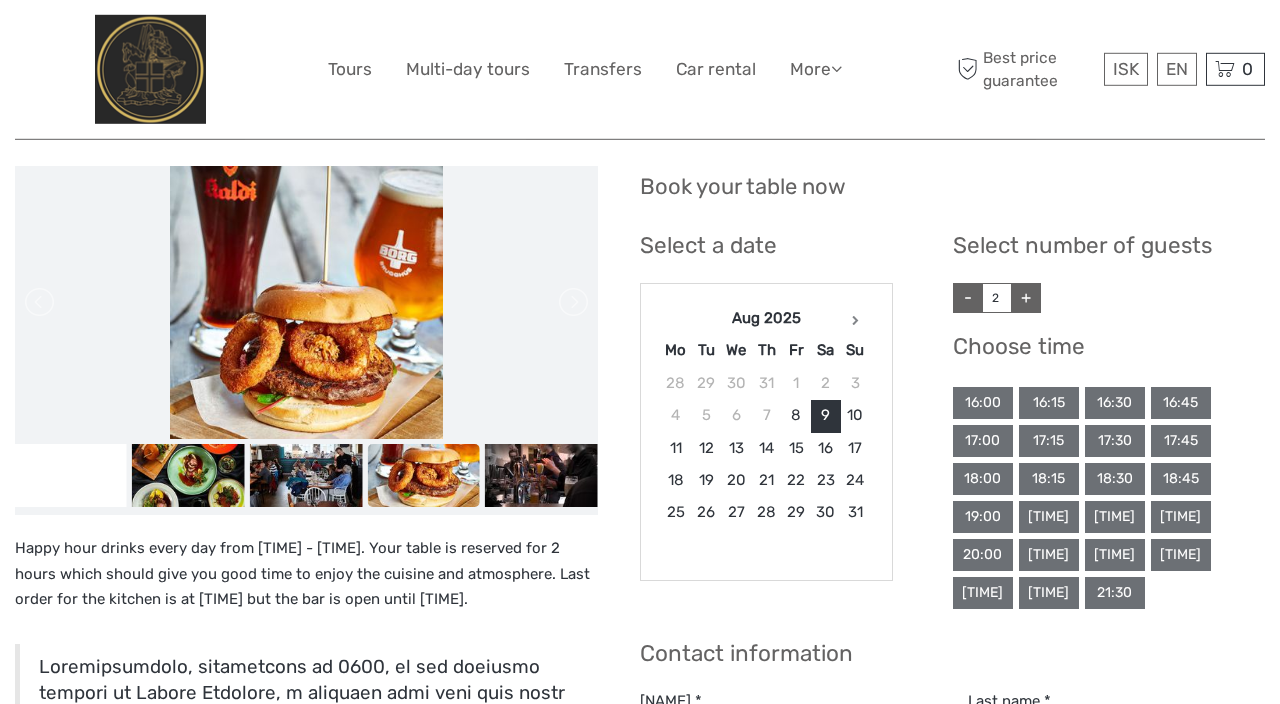 click at bounding box center (541, 475) 